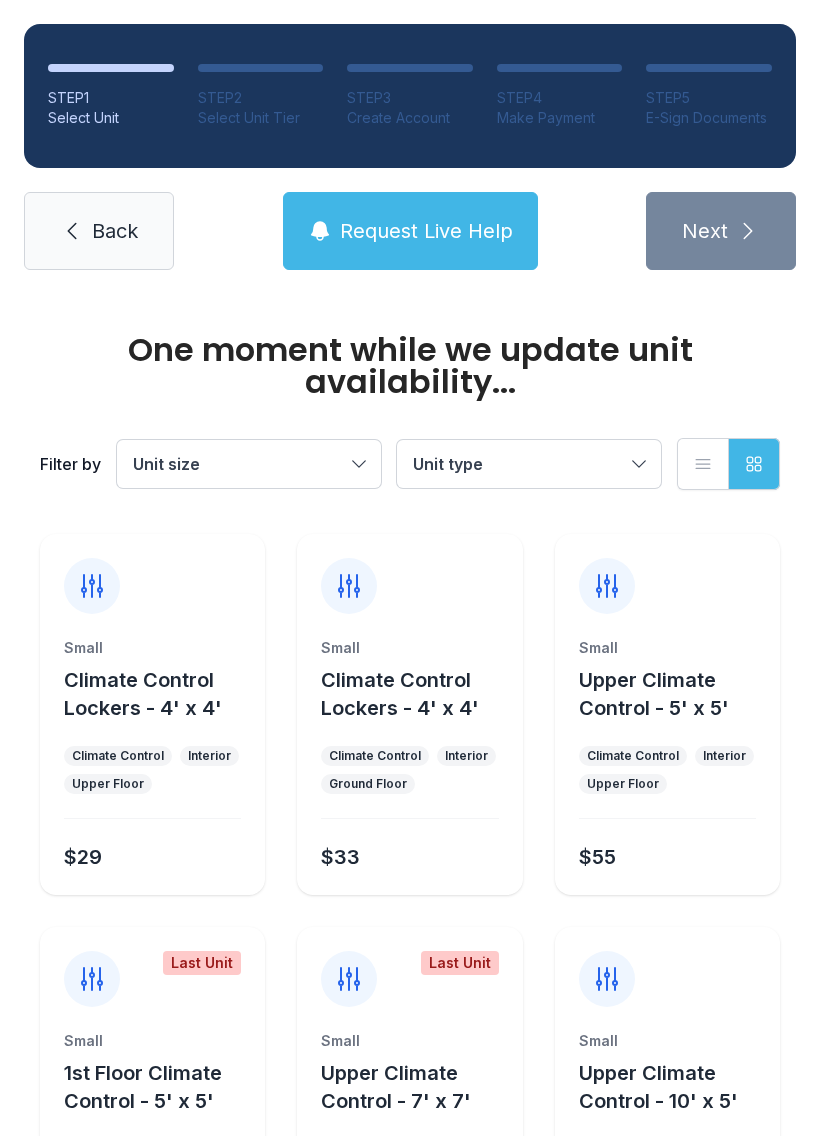 scroll, scrollTop: 0, scrollLeft: 0, axis: both 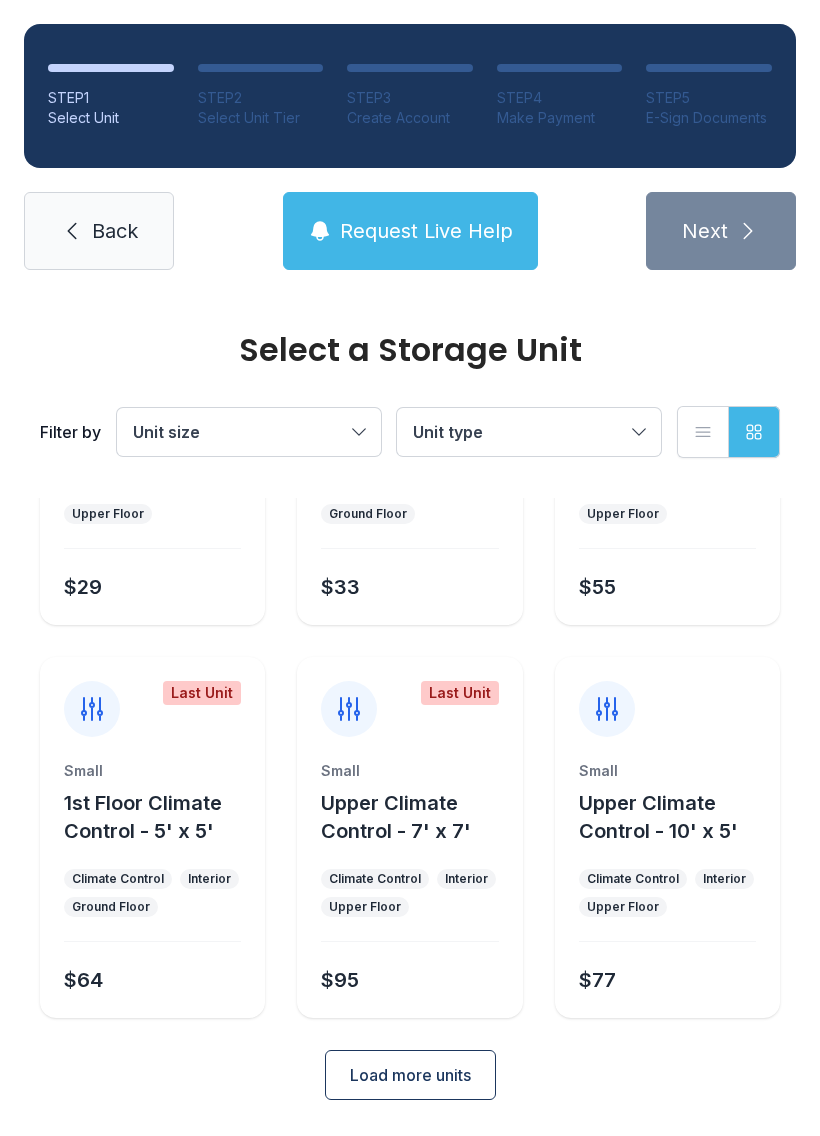 click on "Load more units" at bounding box center [410, 1075] 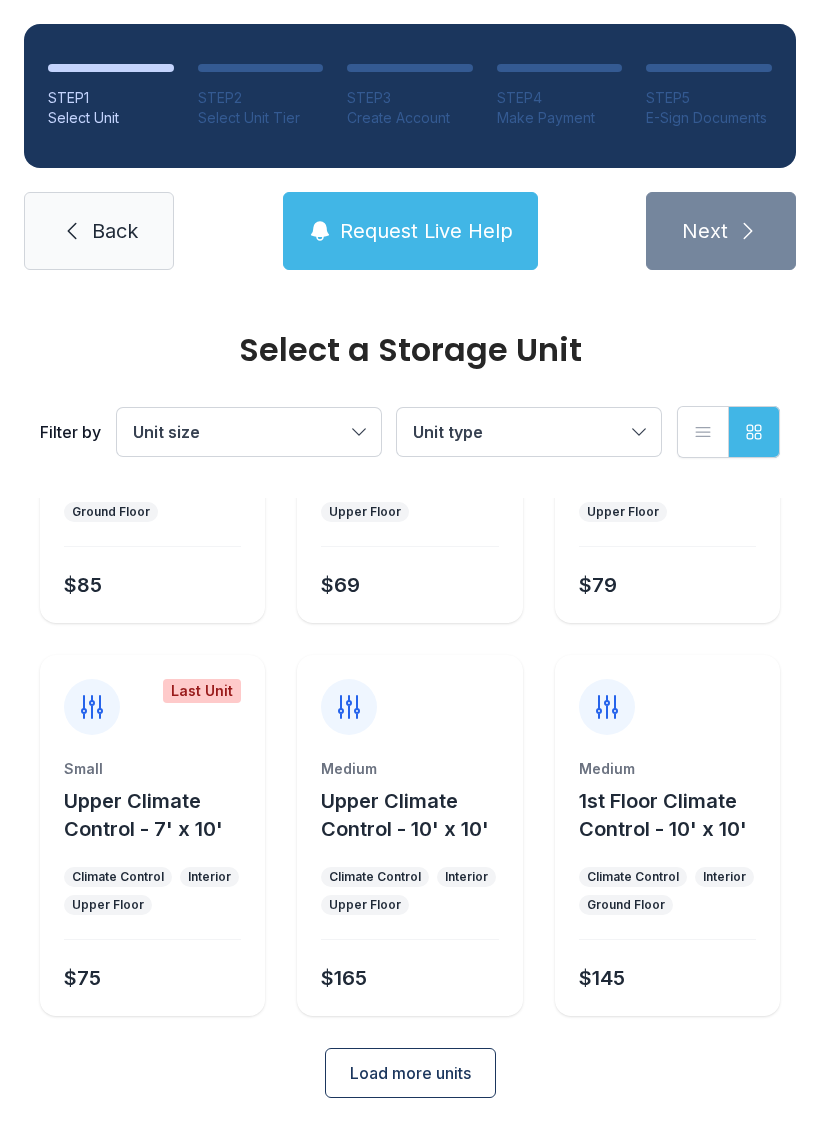 scroll, scrollTop: 1024, scrollLeft: 0, axis: vertical 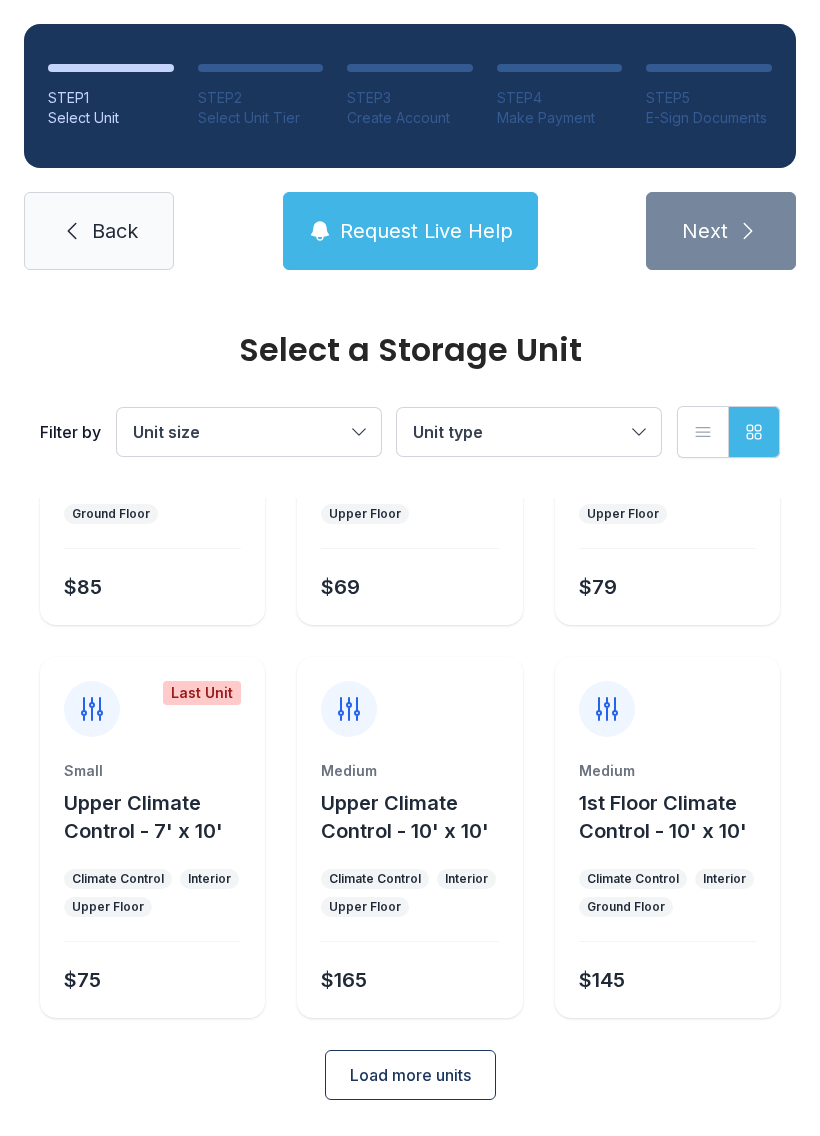 click on "1st Floor Climate Control - 10' x 10'" at bounding box center [663, 817] 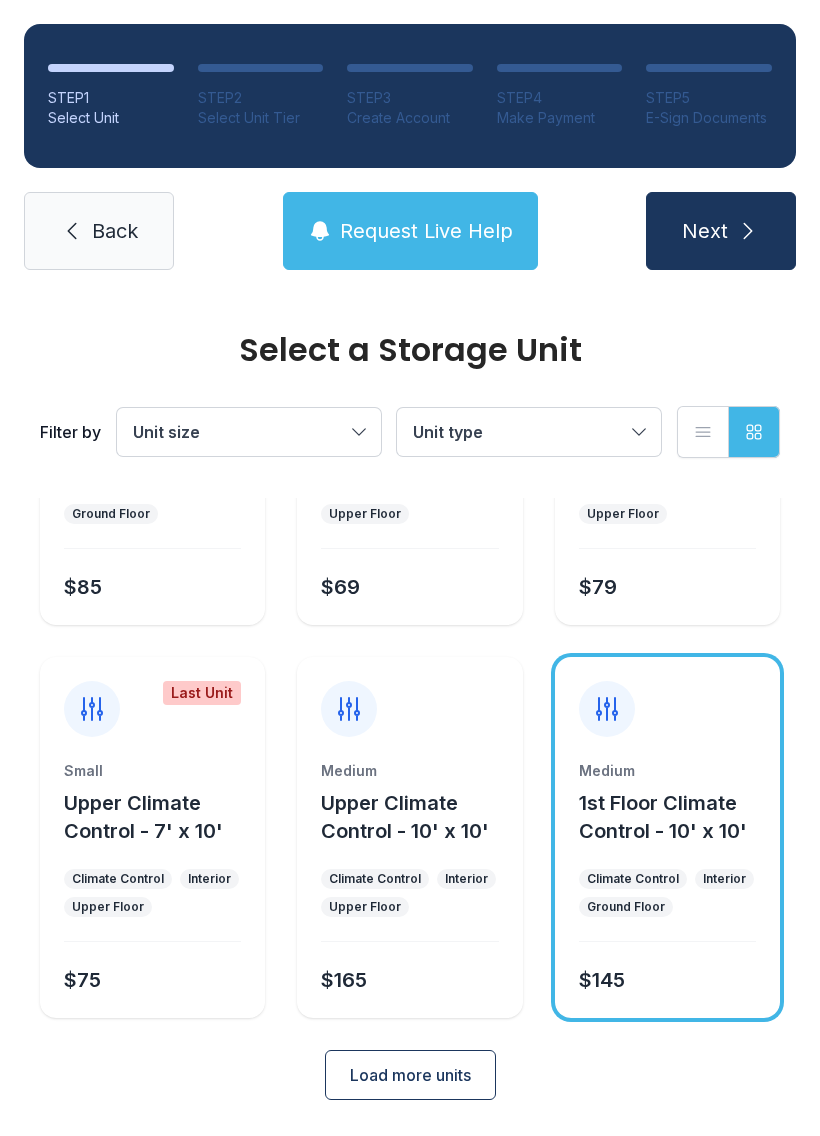 click on "Climate Control" at bounding box center [118, 879] 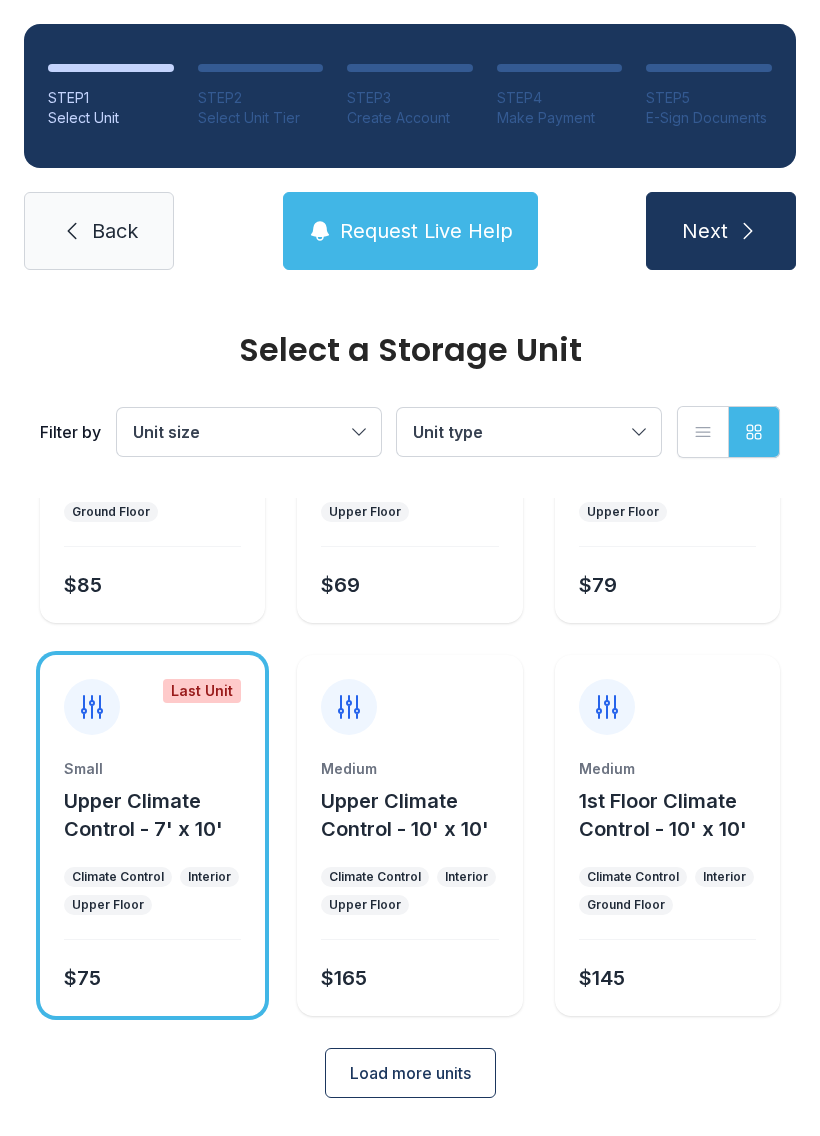 scroll, scrollTop: 1024, scrollLeft: 0, axis: vertical 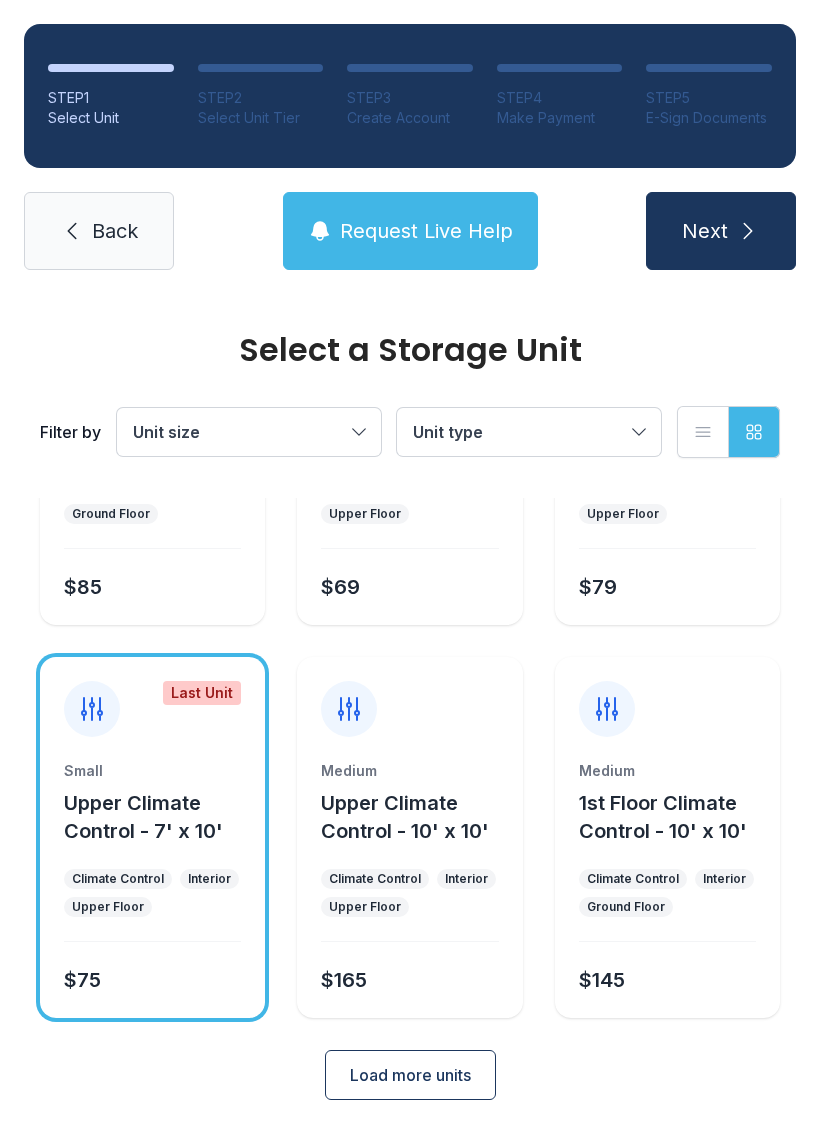 click on "Next" at bounding box center (721, 231) 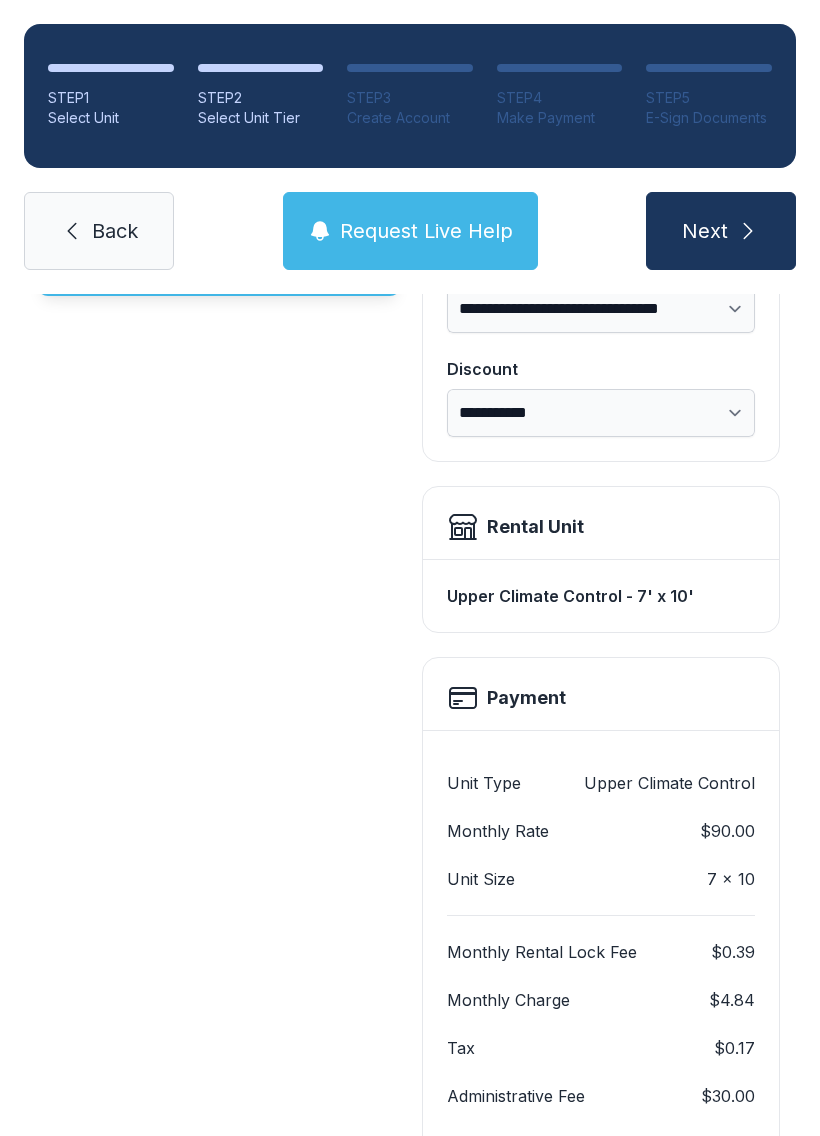 scroll, scrollTop: 356, scrollLeft: 0, axis: vertical 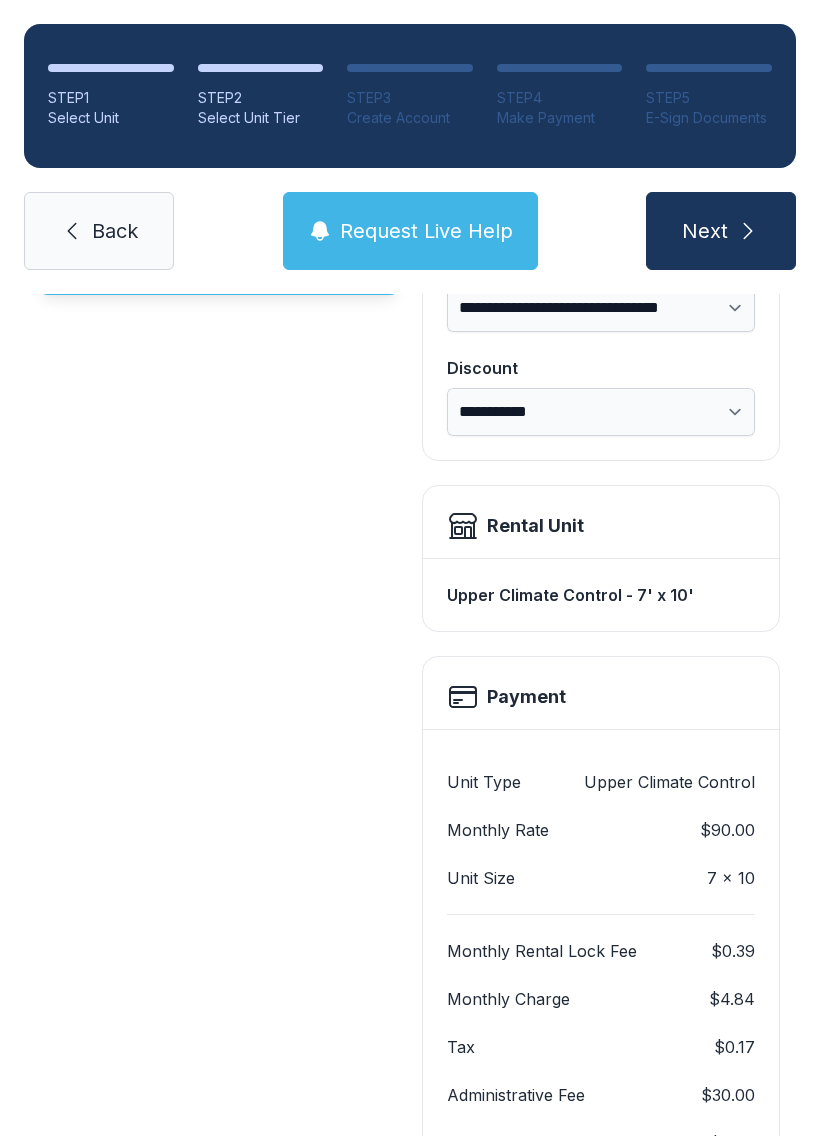 click on "Next" at bounding box center [721, 231] 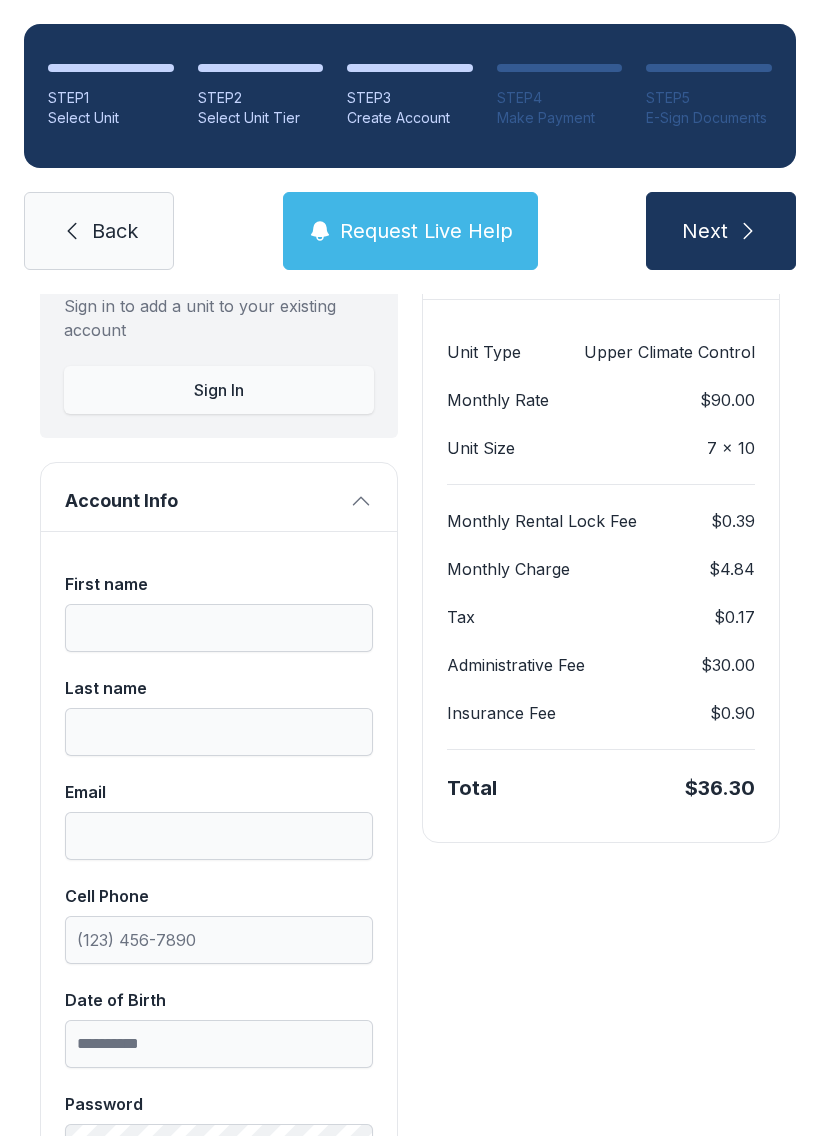 scroll, scrollTop: 215, scrollLeft: 0, axis: vertical 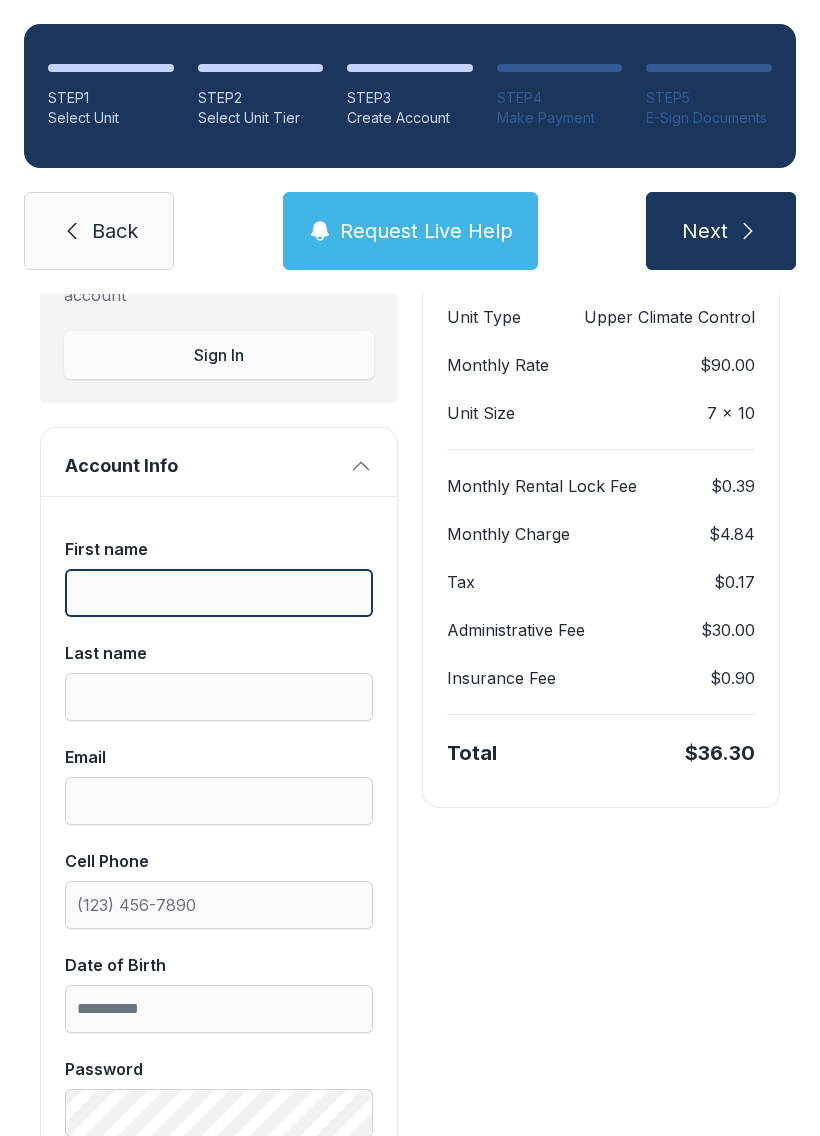 click on "First name" at bounding box center [219, 593] 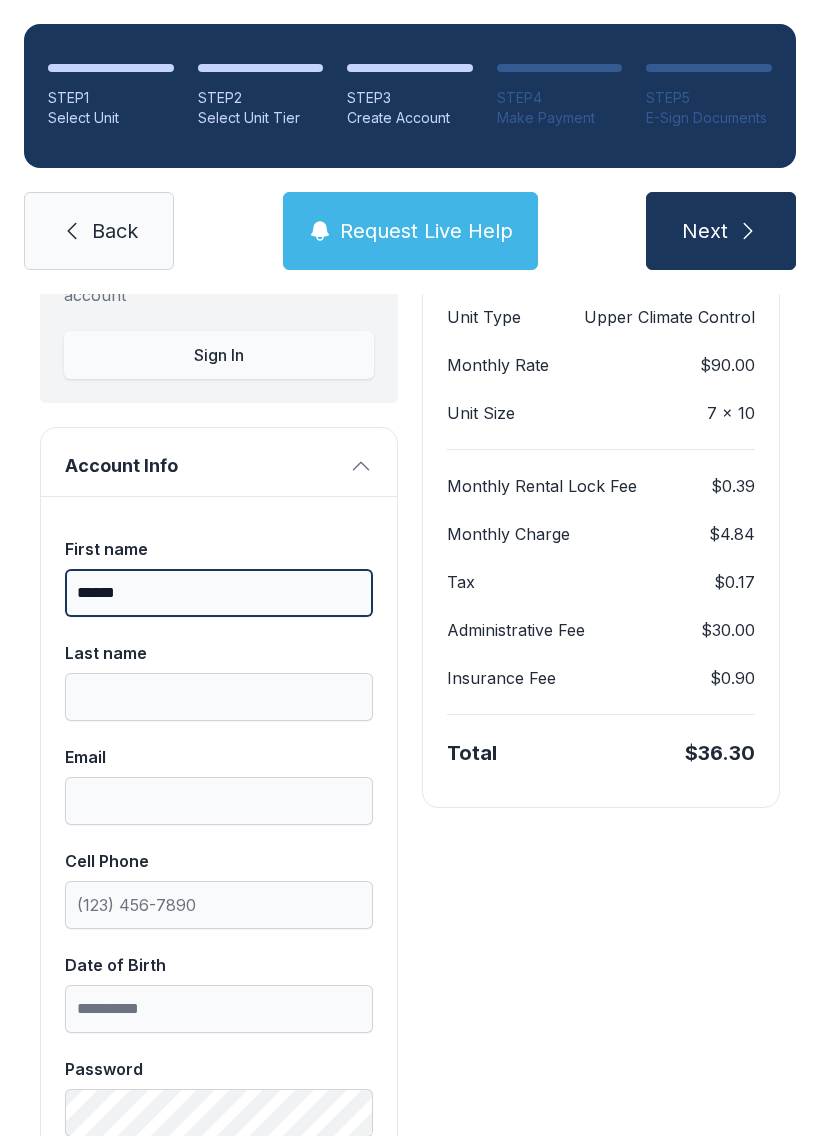 type on "******" 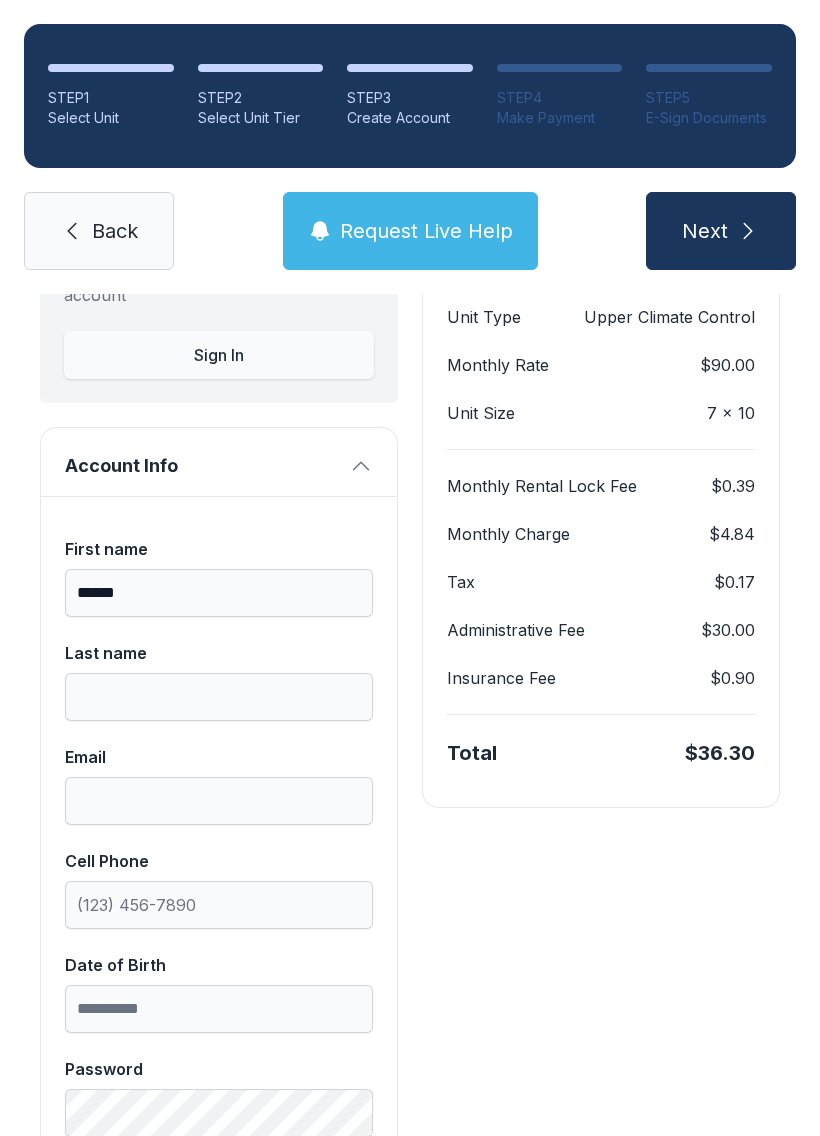 click on "Last name" at bounding box center (219, 681) 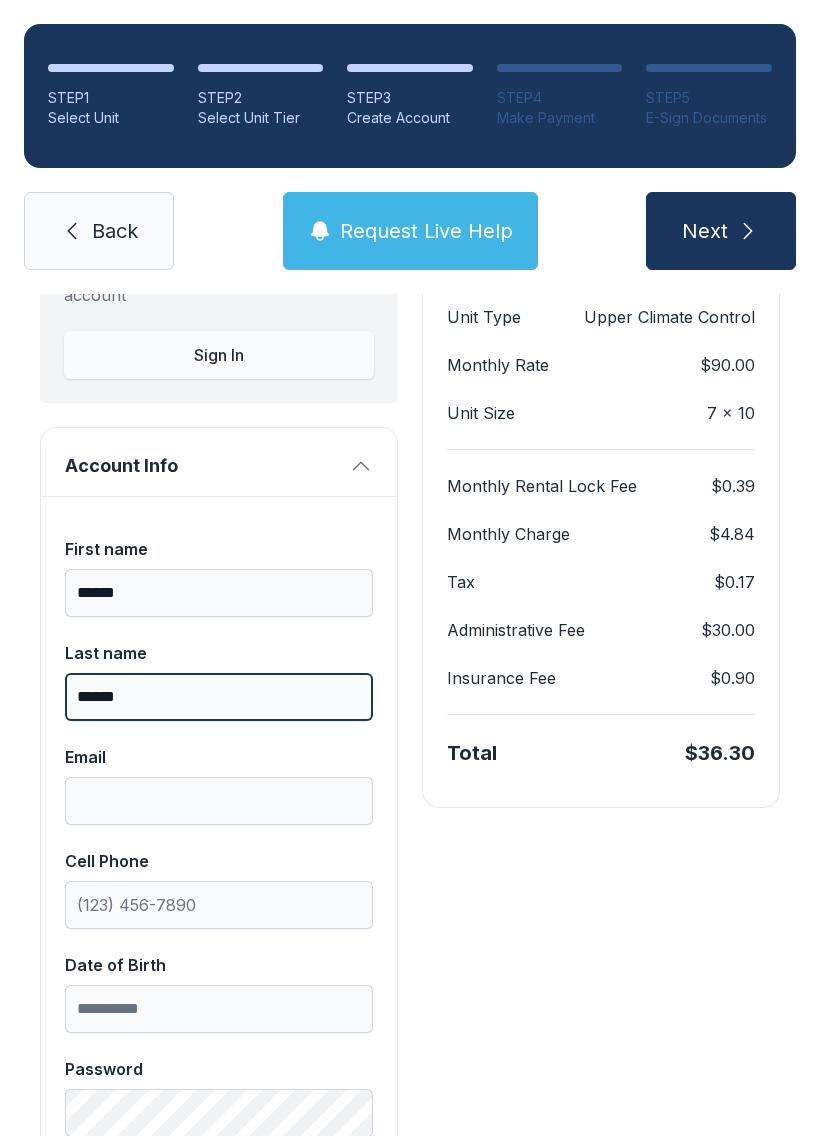 type on "******" 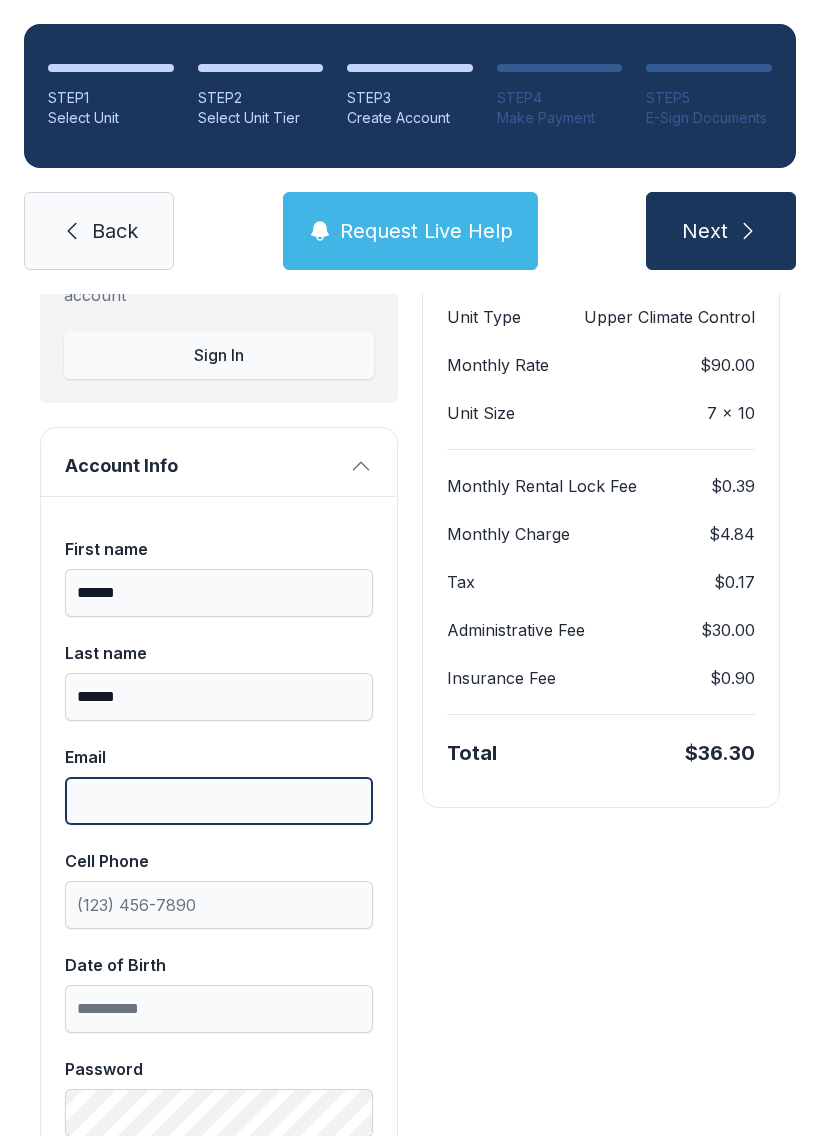 click on "Email" at bounding box center [219, 801] 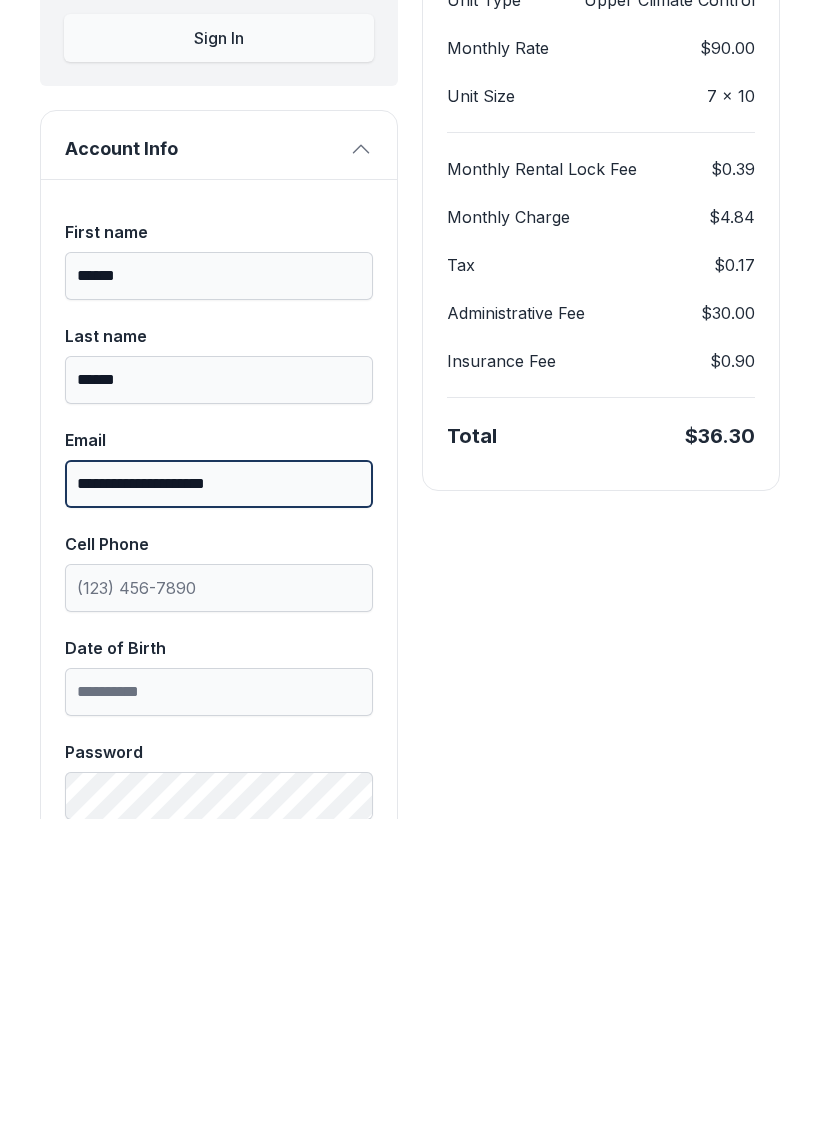 type on "**********" 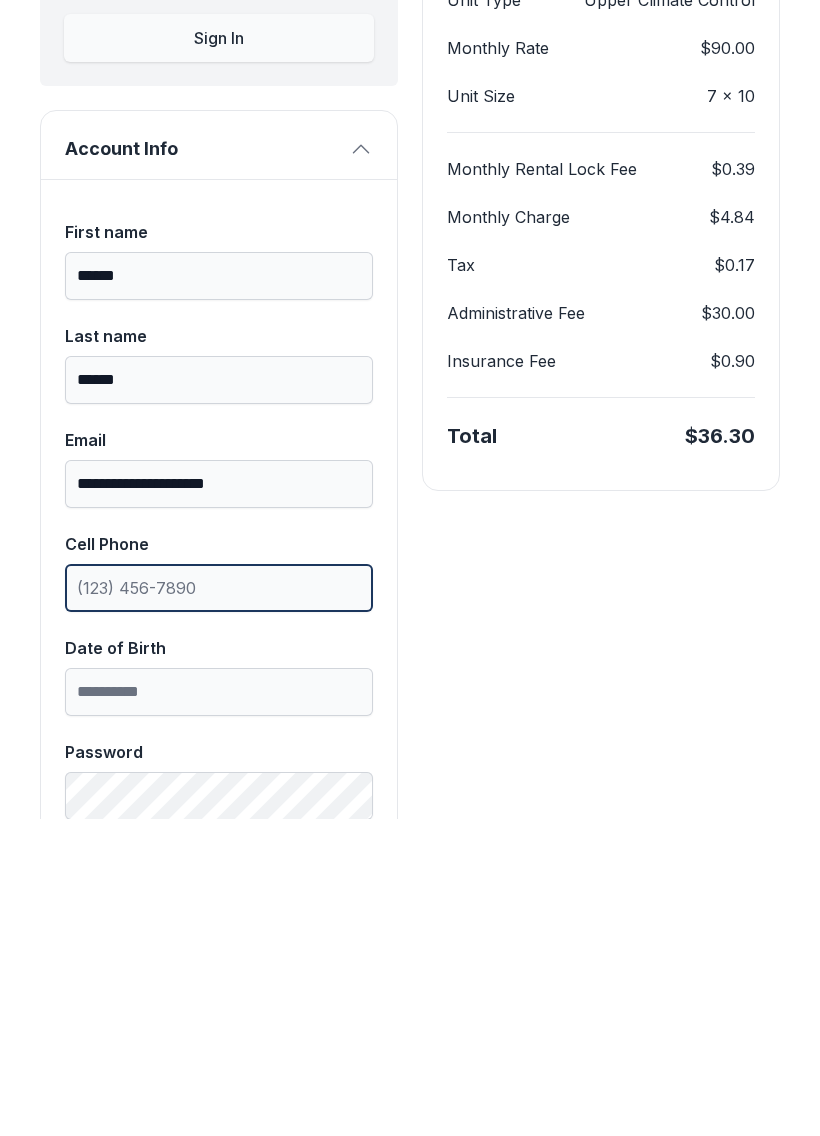 click on "Cell Phone" at bounding box center (219, 905) 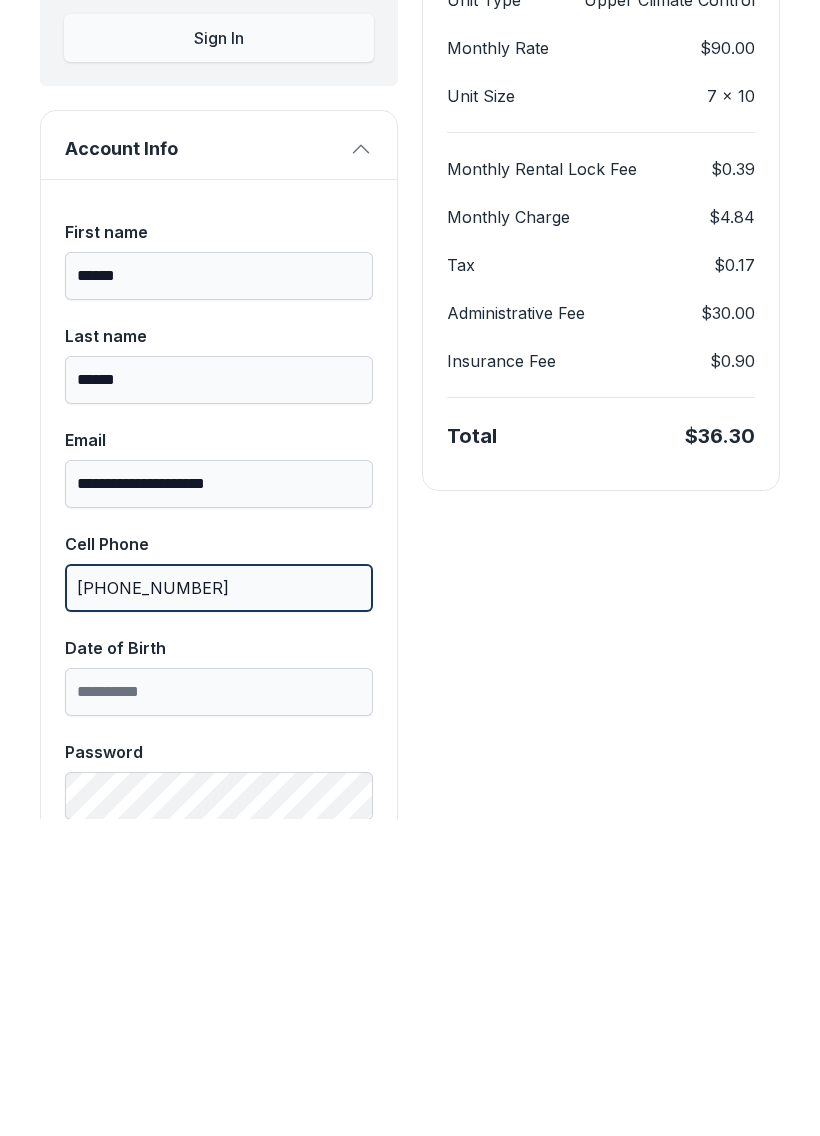 type on "[PHONE_NUMBER]" 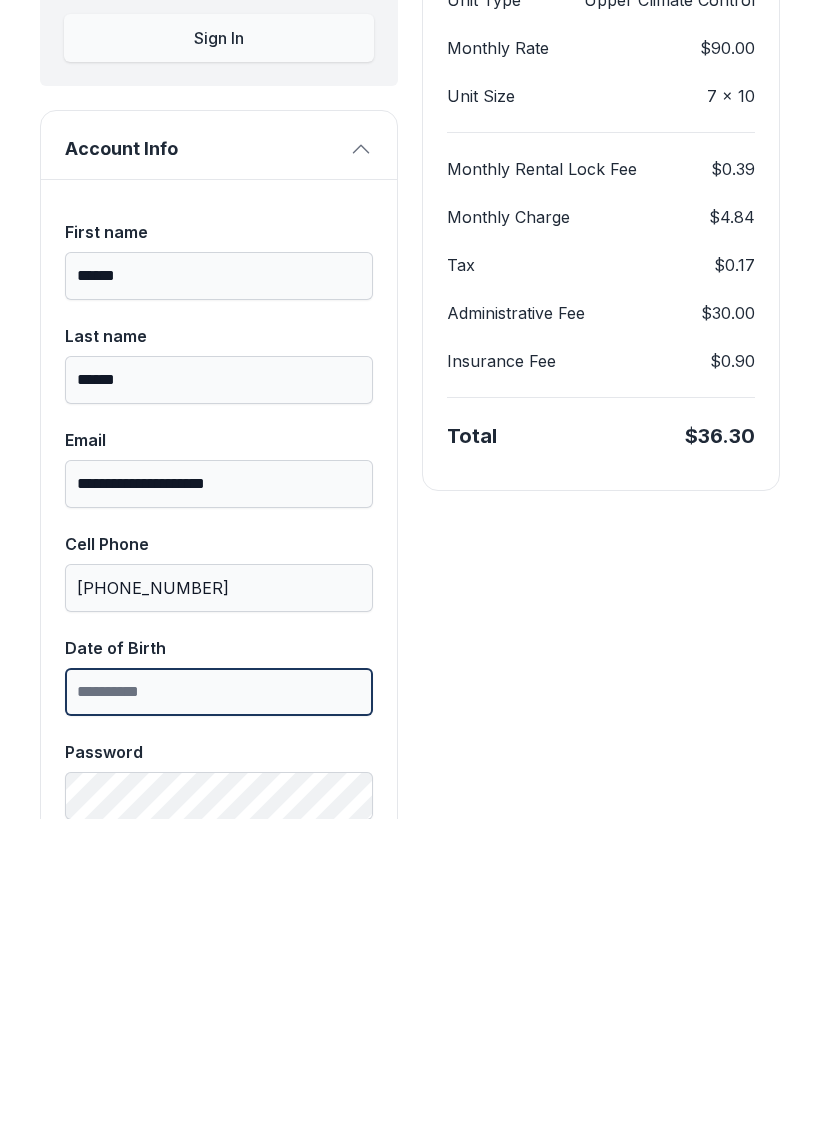 click on "Date of Birth" at bounding box center [219, 1009] 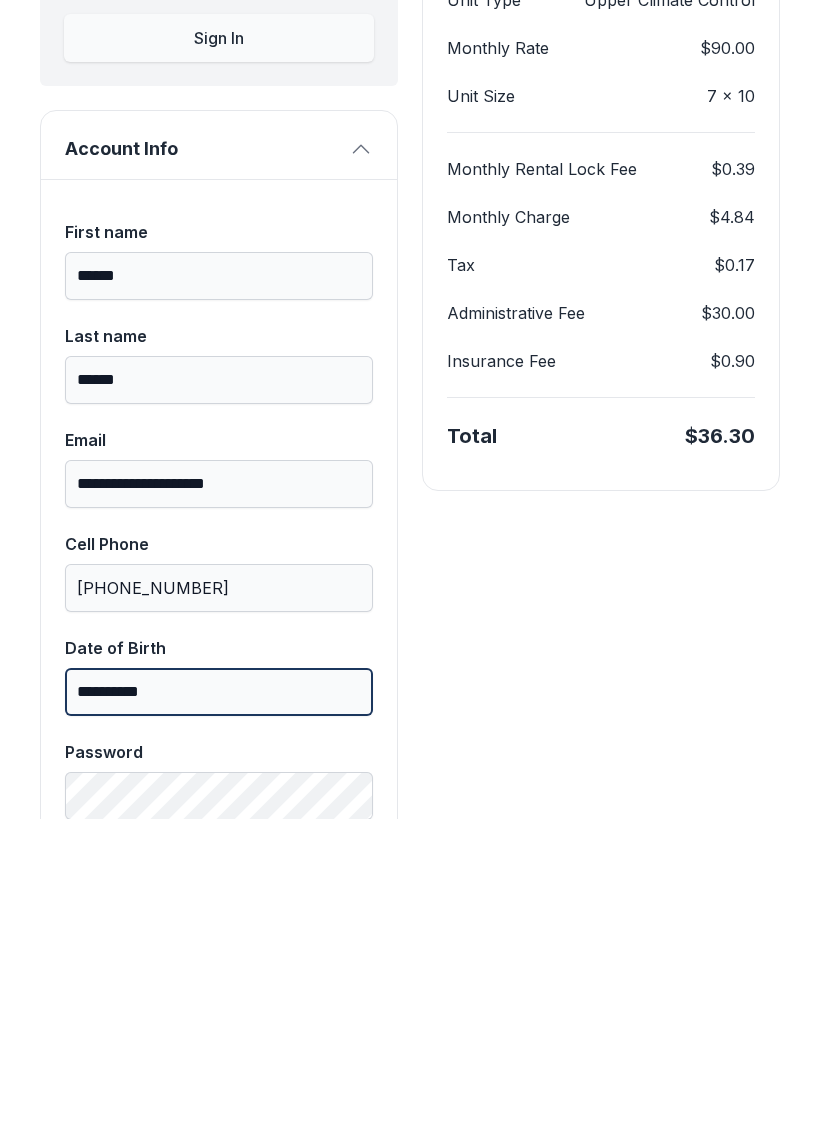 type on "**********" 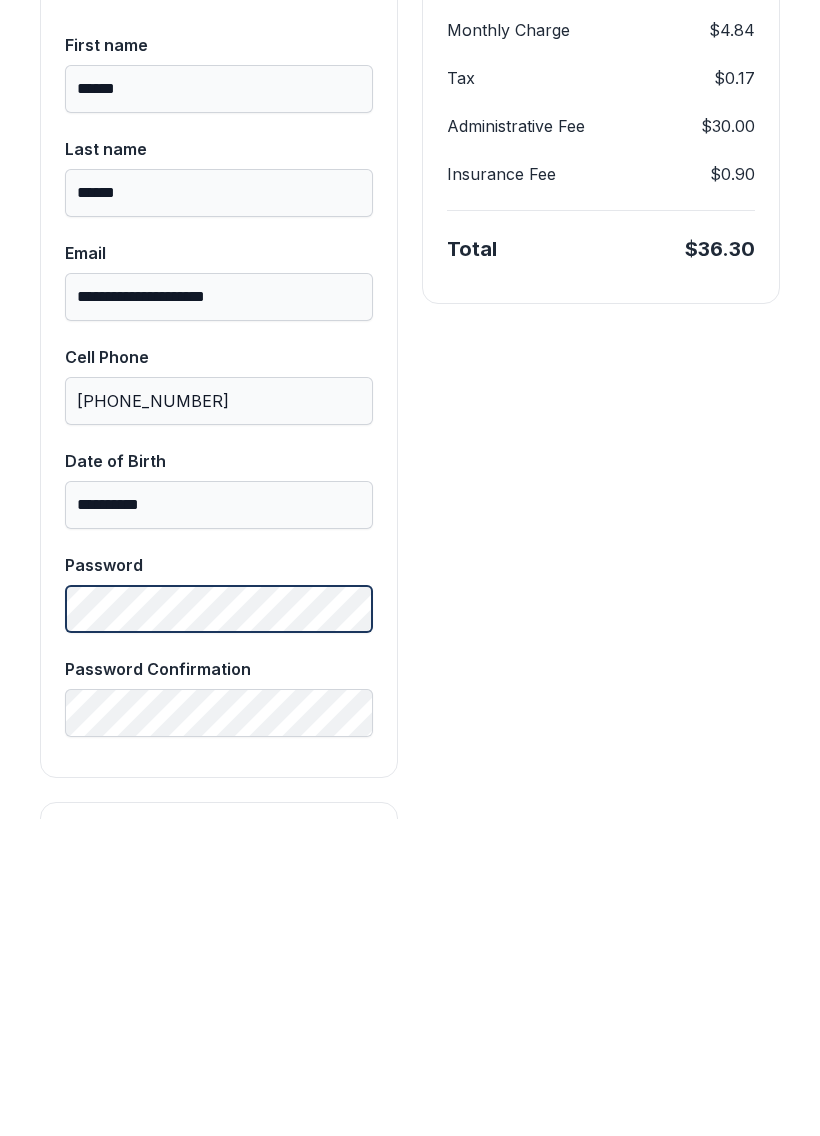 scroll, scrollTop: 403, scrollLeft: 0, axis: vertical 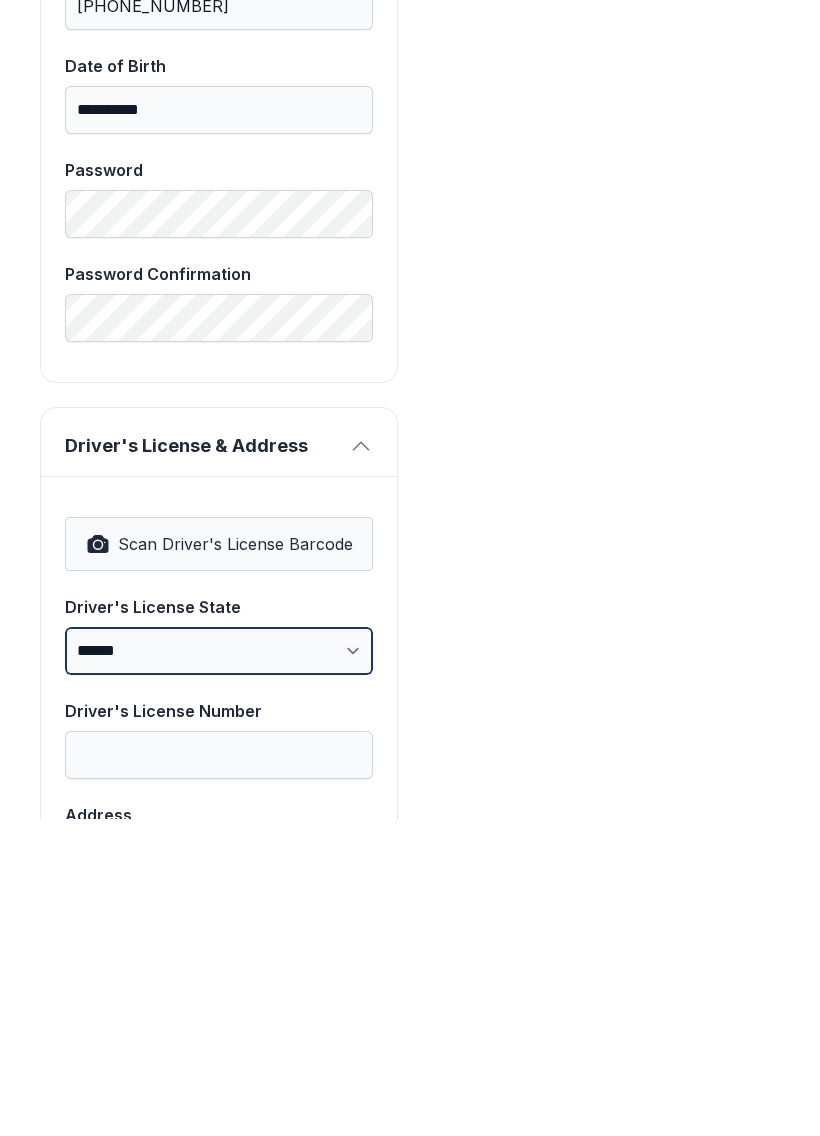 click on "**********" at bounding box center [219, 968] 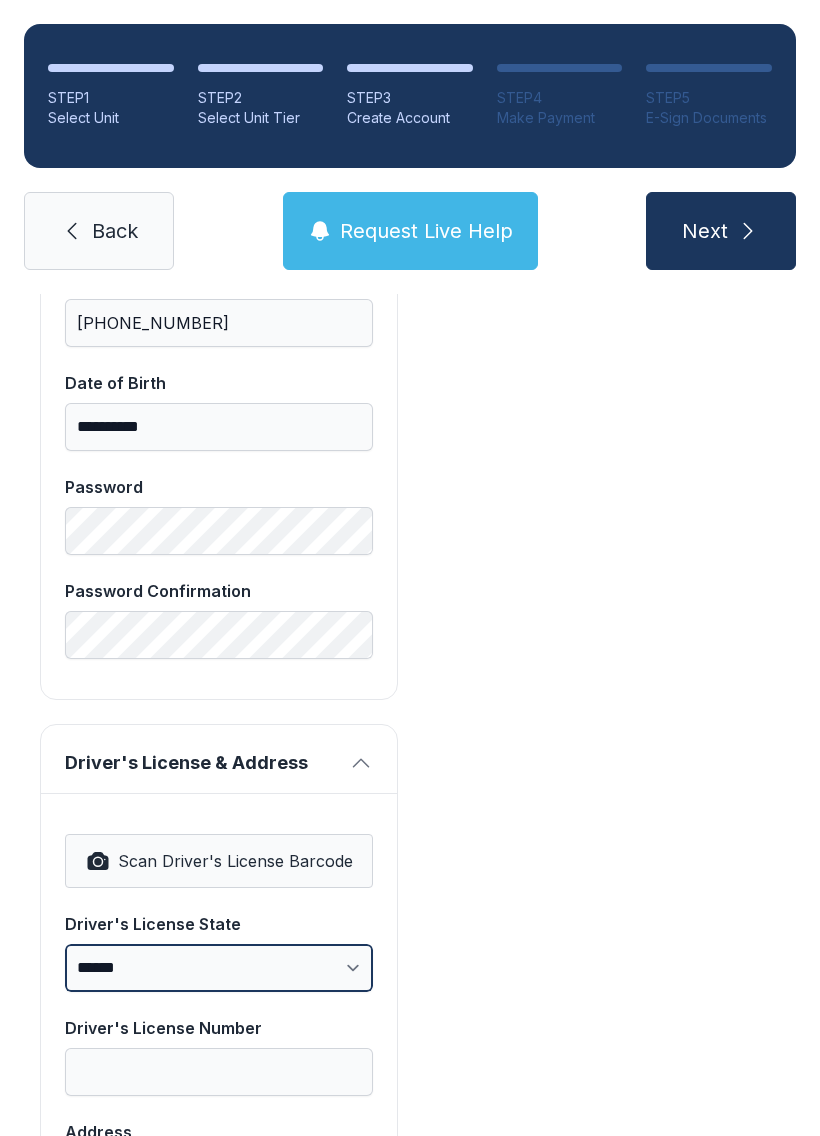 select on "**" 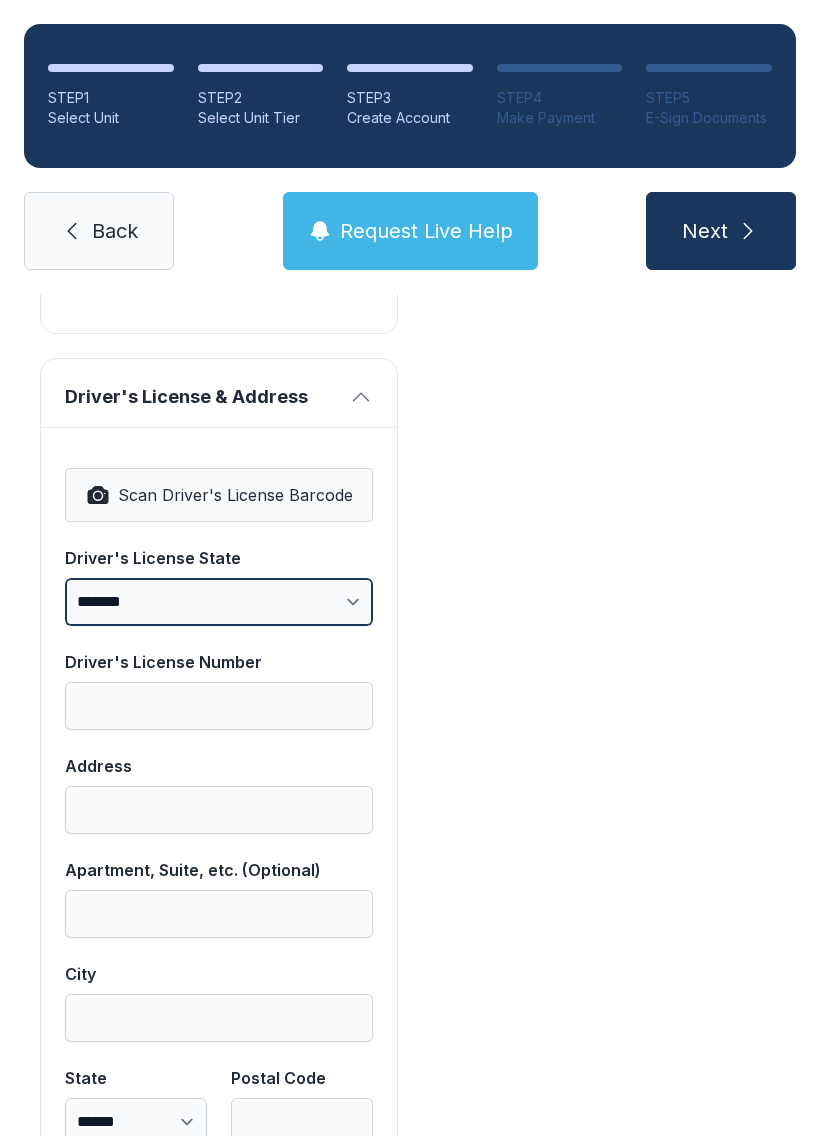 scroll, scrollTop: 1164, scrollLeft: 0, axis: vertical 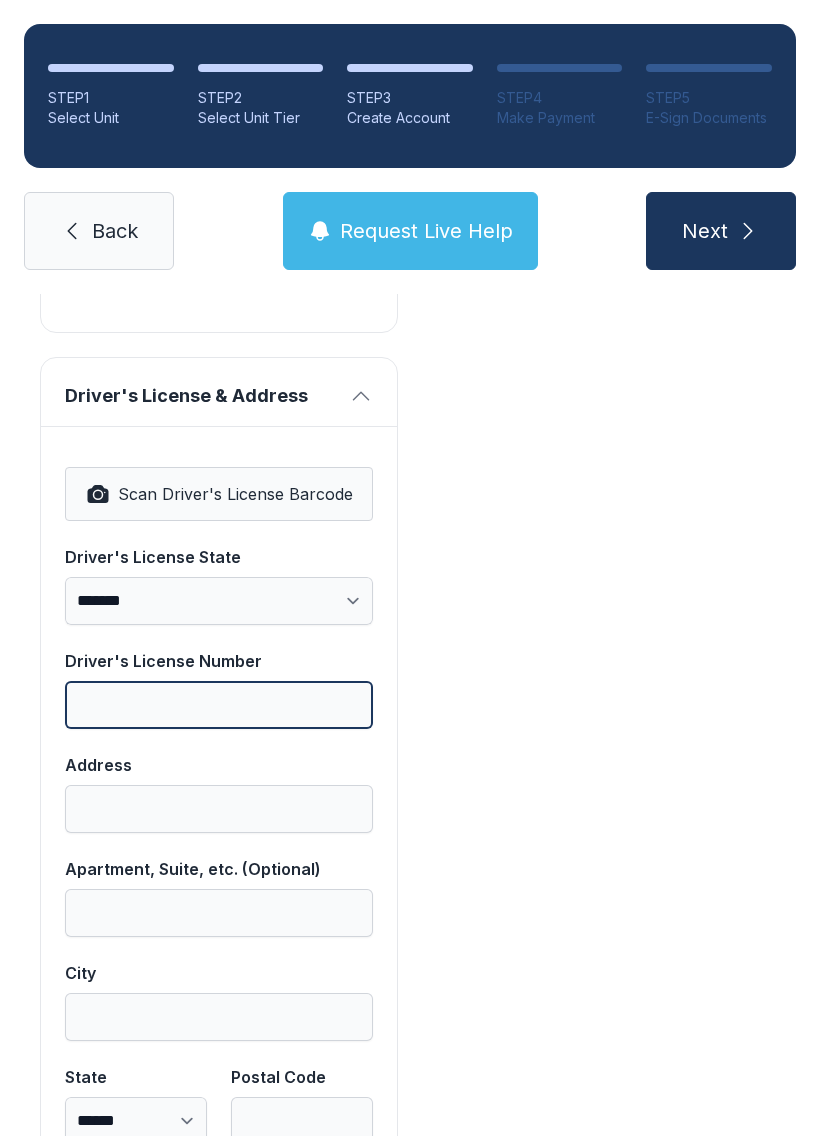 click on "Driver's License Number" at bounding box center [219, 705] 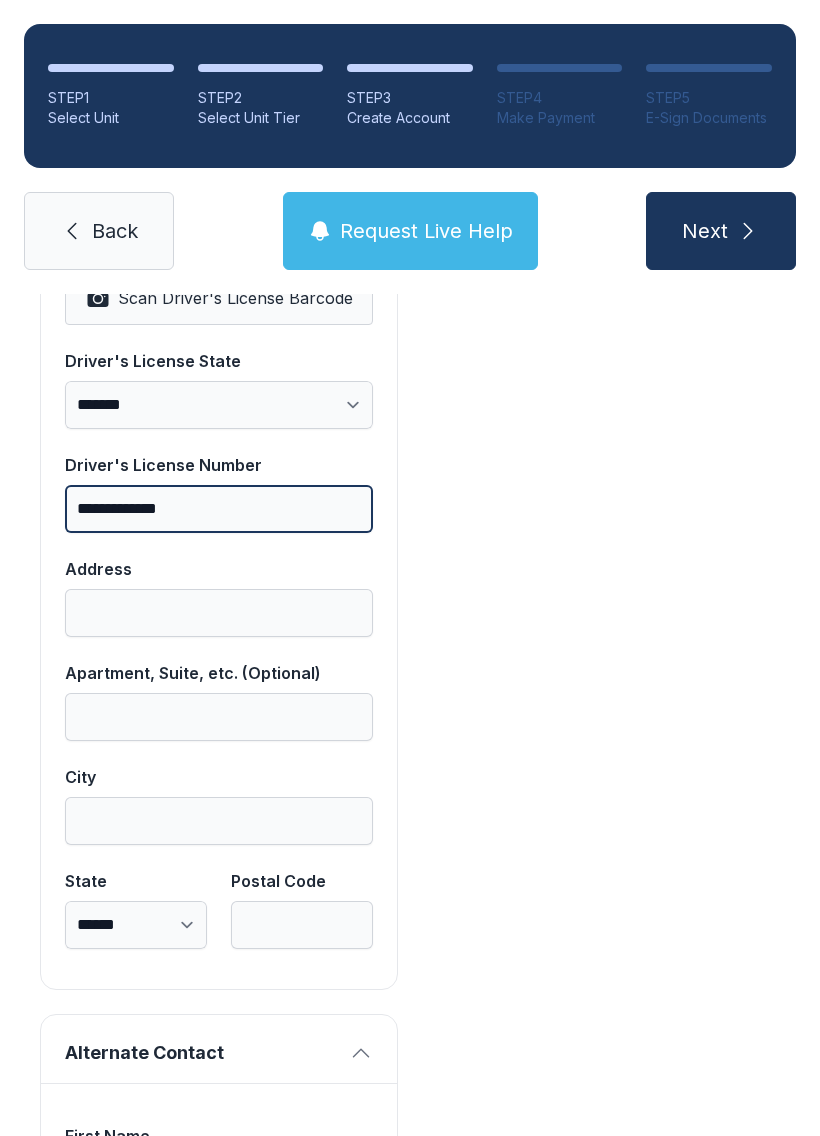 scroll, scrollTop: 1363, scrollLeft: 0, axis: vertical 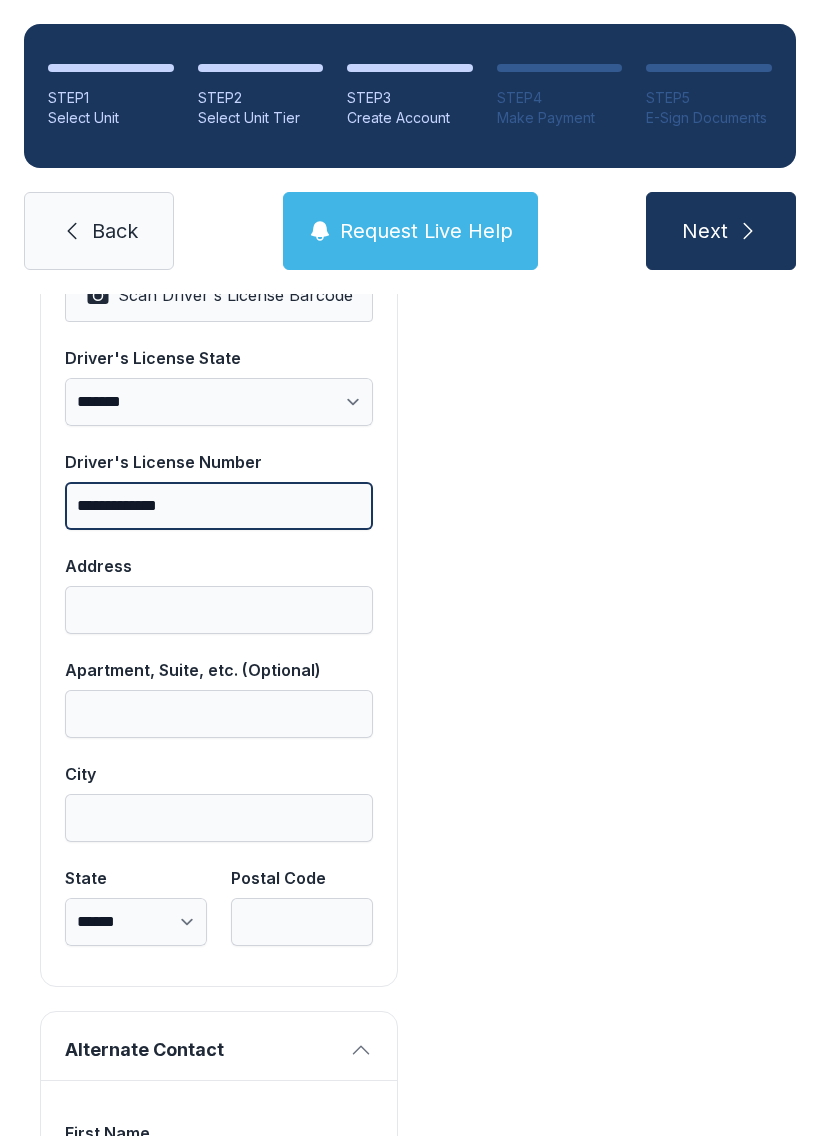 type on "**********" 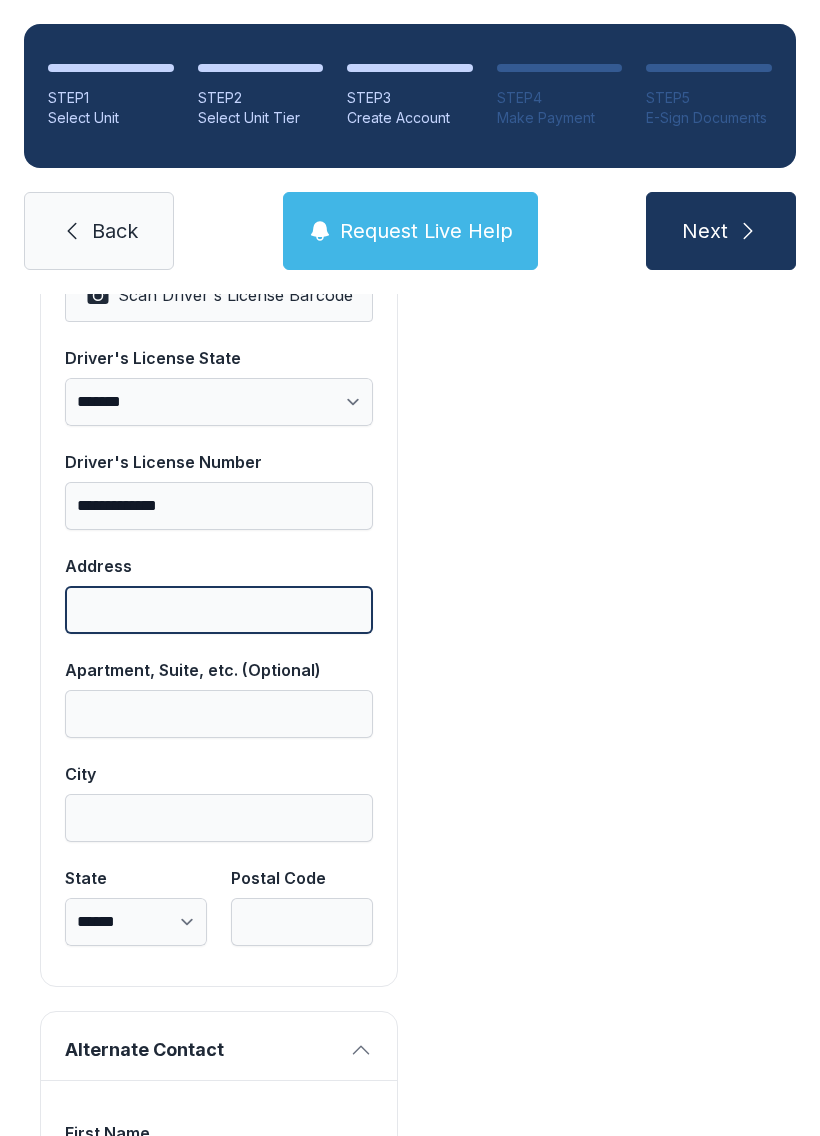 click on "Address" at bounding box center (219, 610) 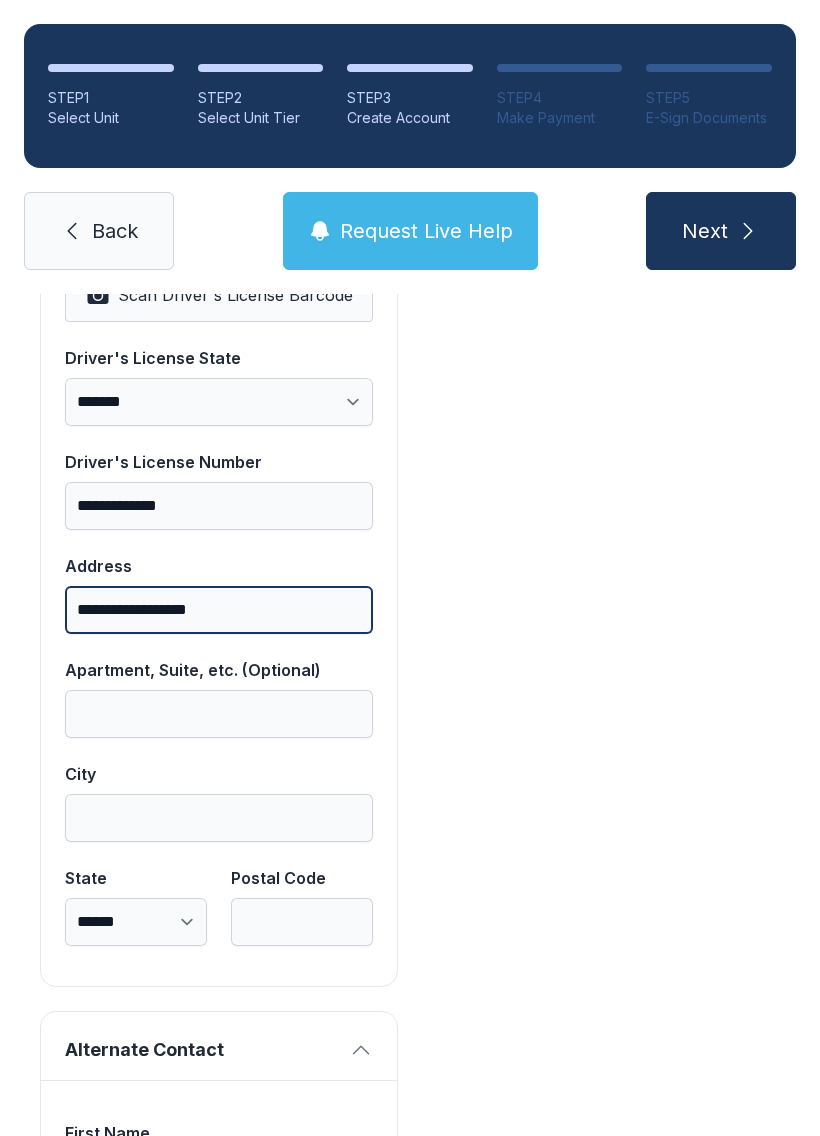 type on "**********" 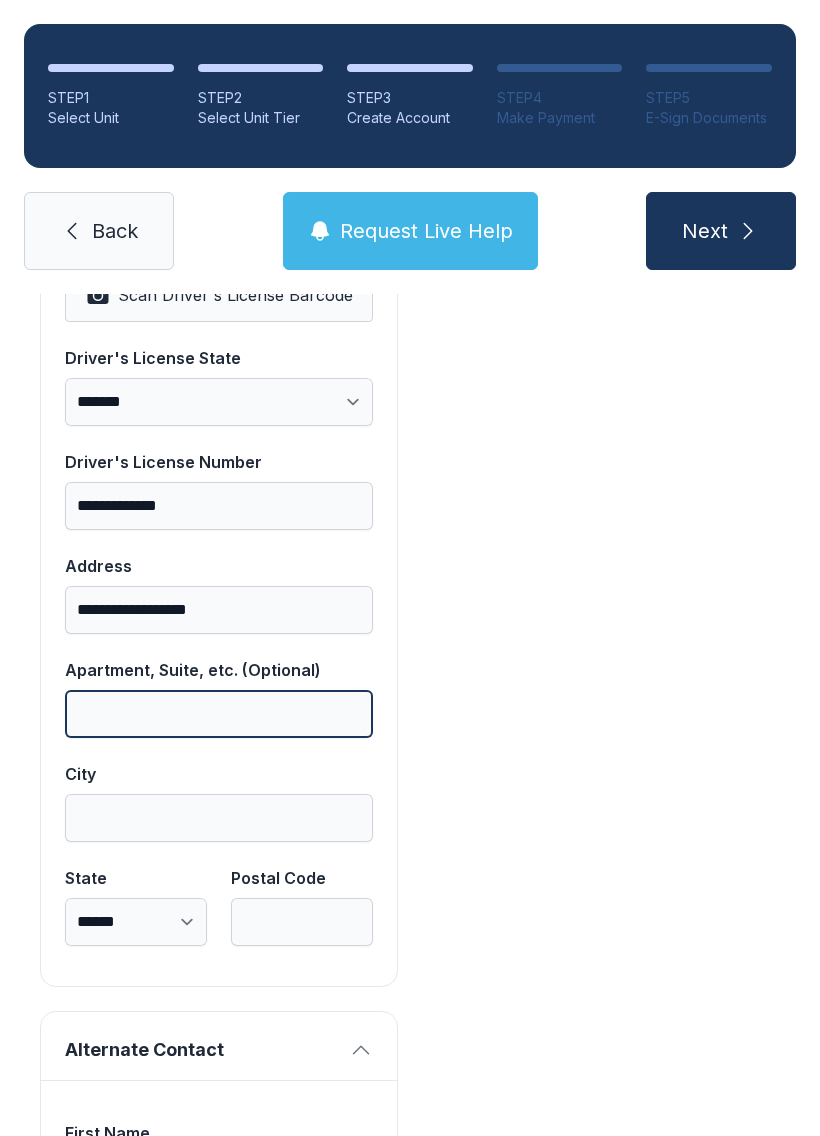click on "Apartment, Suite, etc. (Optional)" at bounding box center [219, 714] 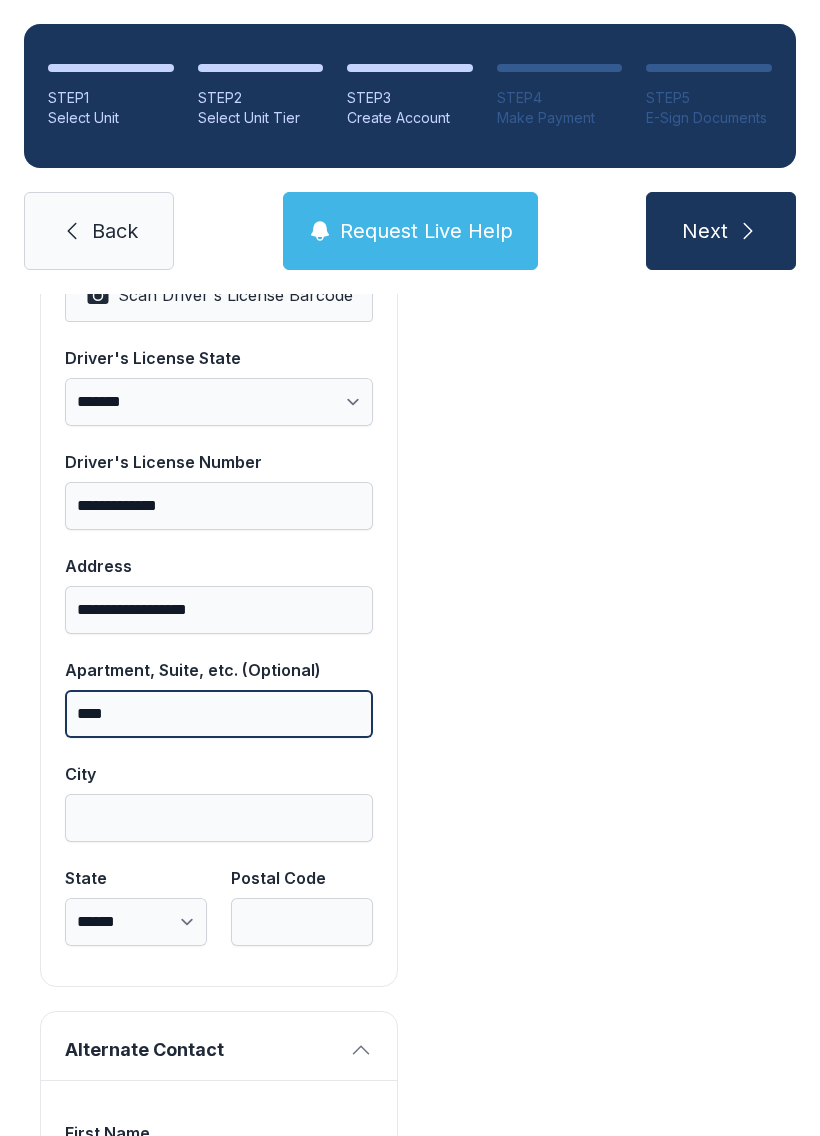 type on "****" 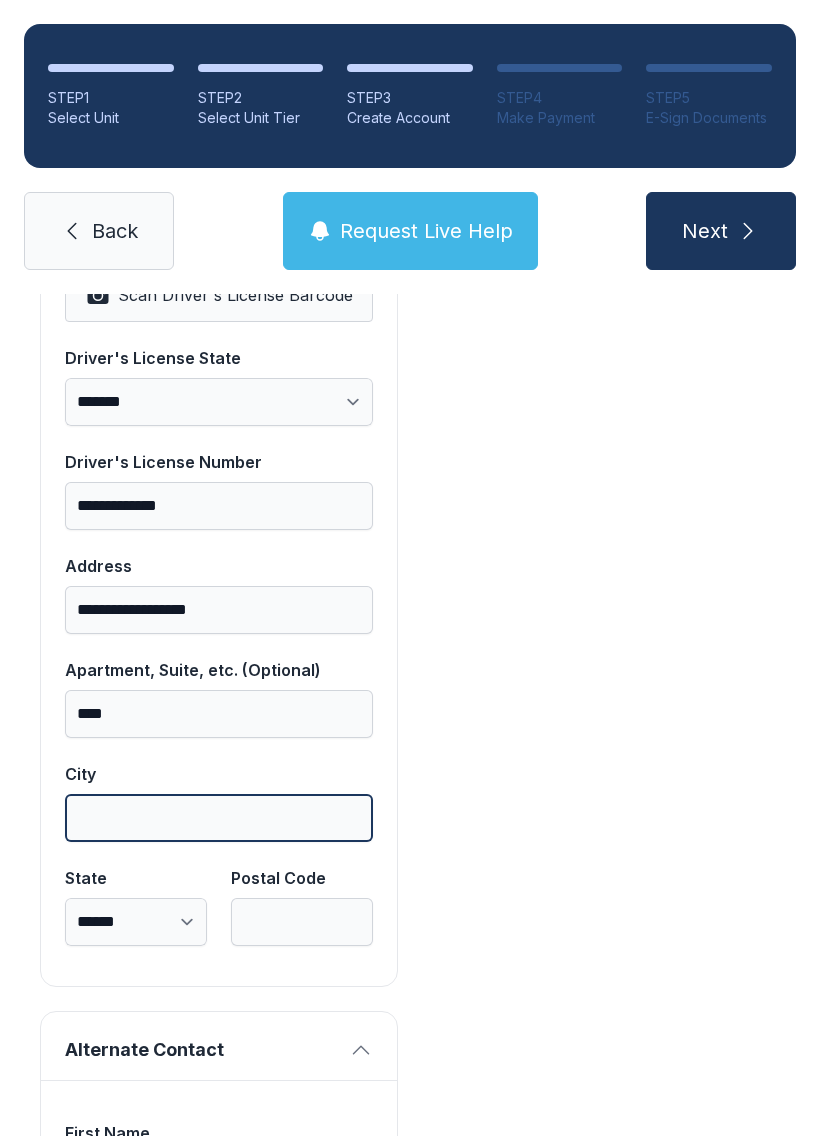click on "City" at bounding box center [219, 818] 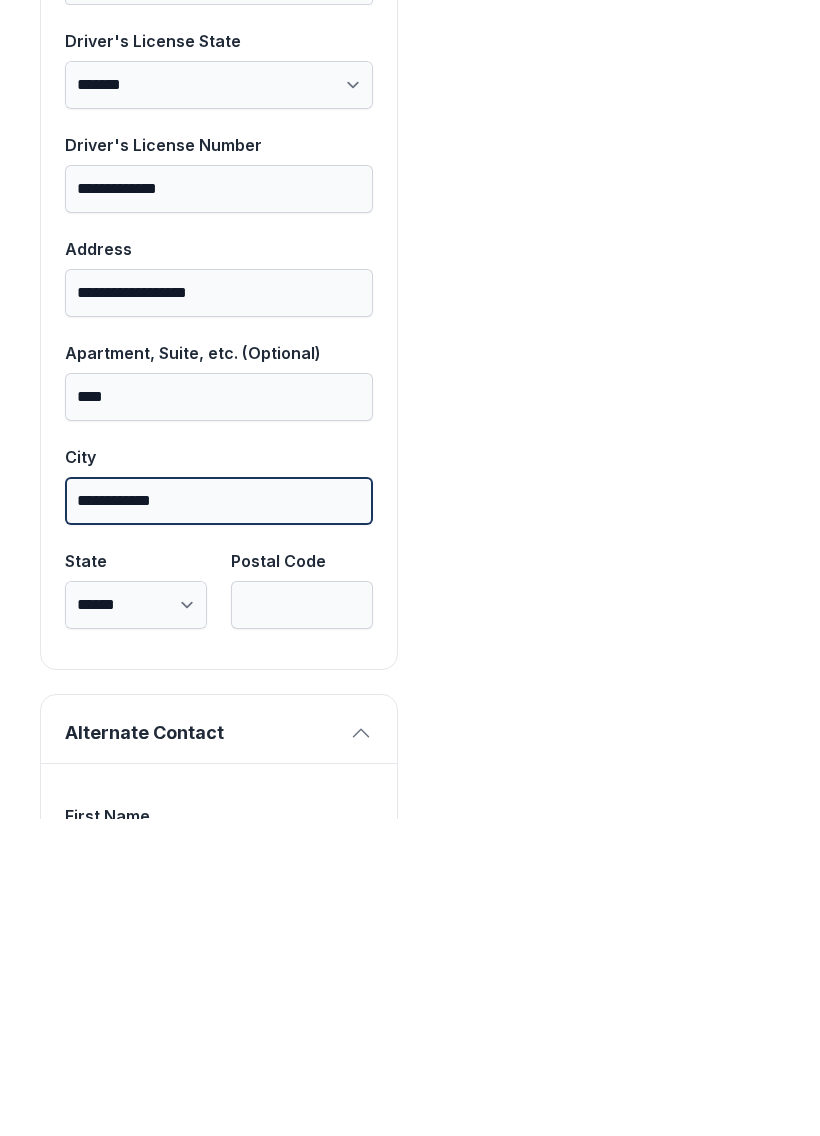 type on "**********" 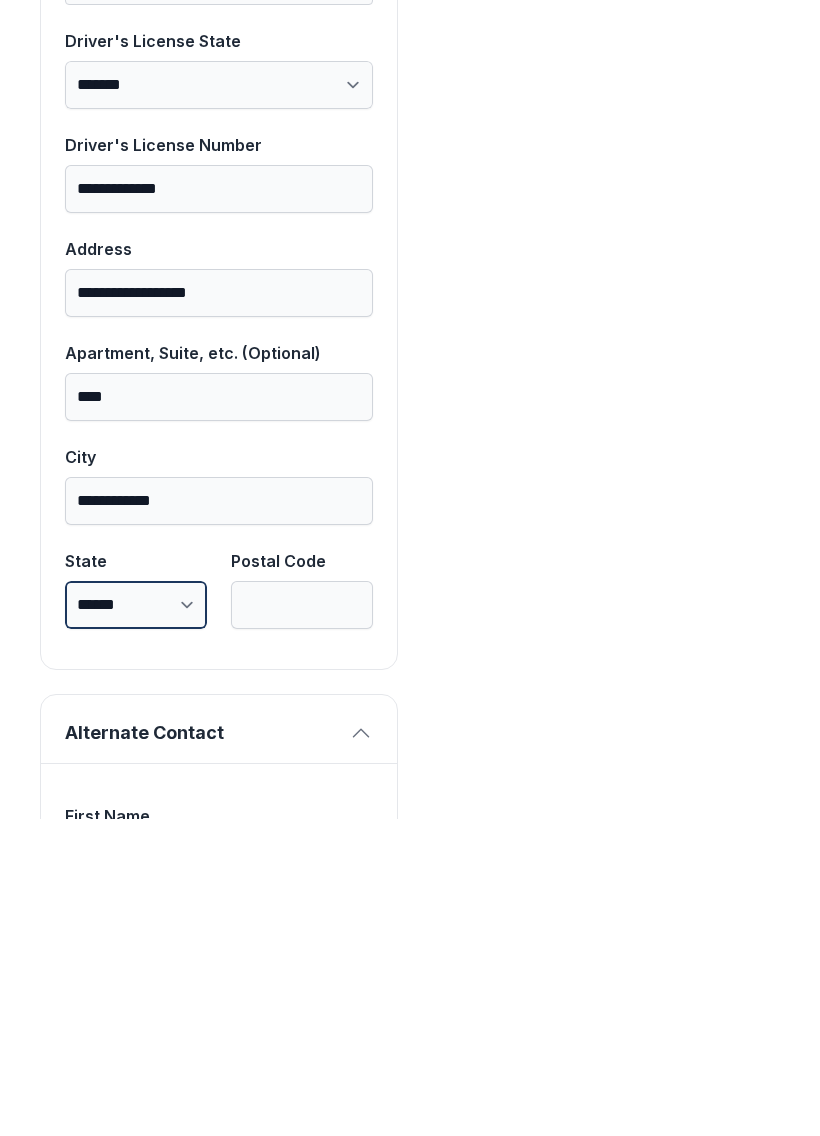 click on "**********" at bounding box center (136, 922) 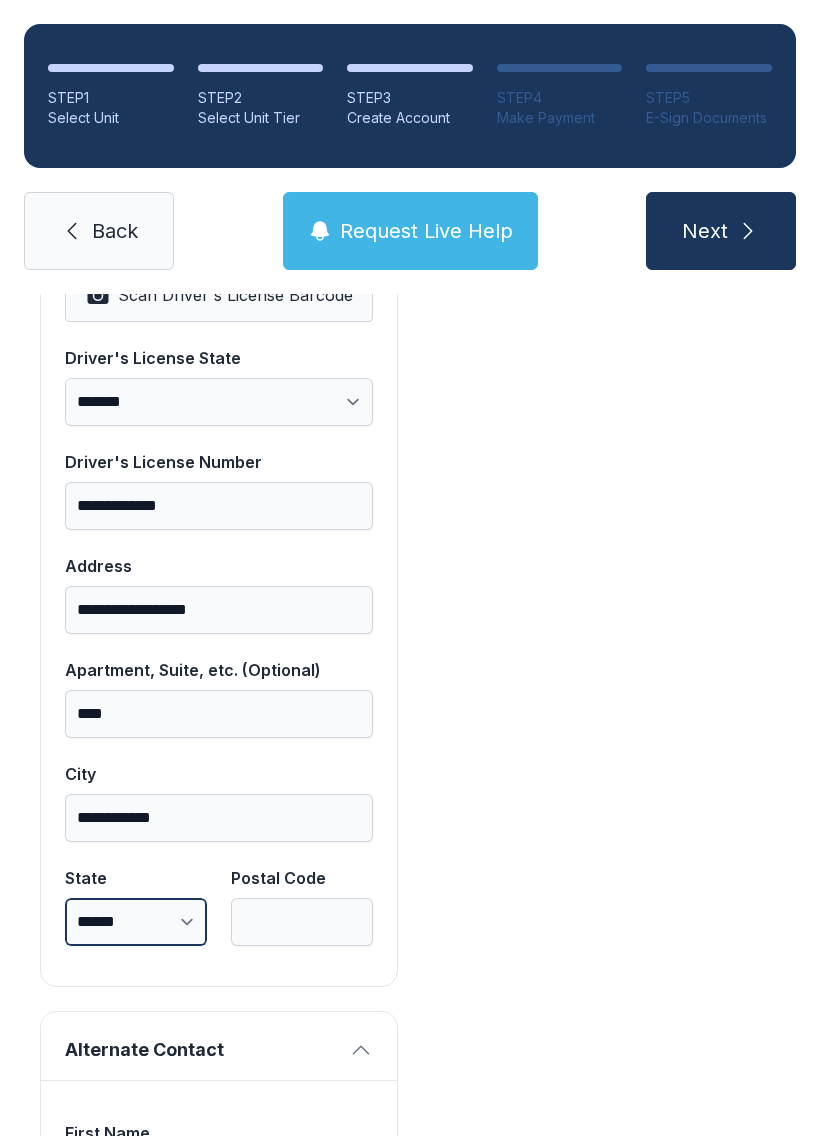 select on "**" 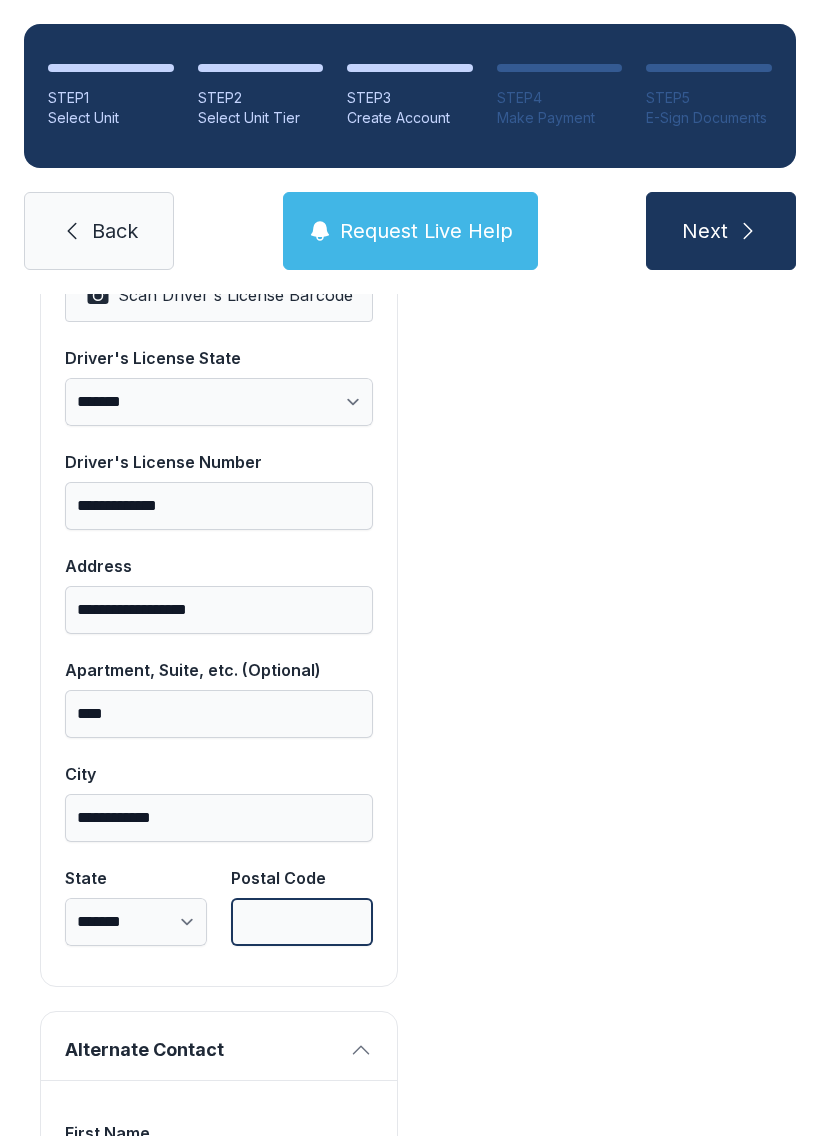 click on "Postal Code" at bounding box center [302, 922] 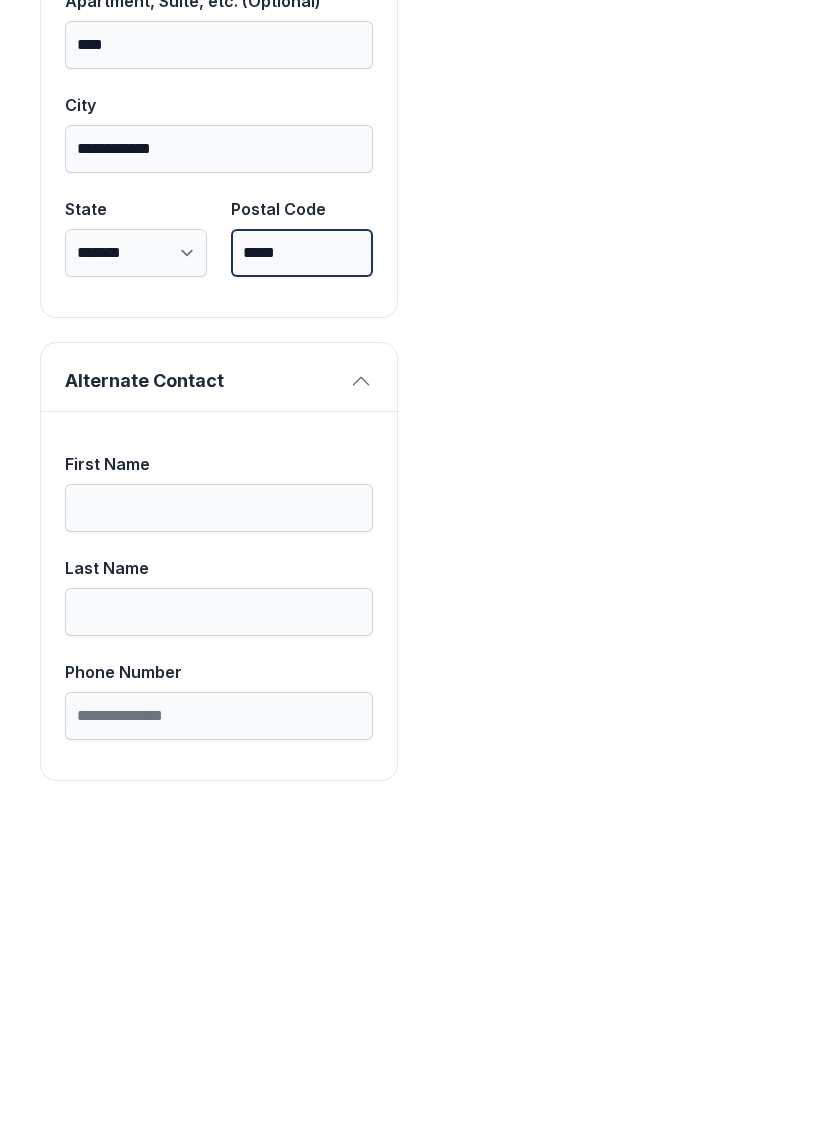 scroll, scrollTop: 1713, scrollLeft: 0, axis: vertical 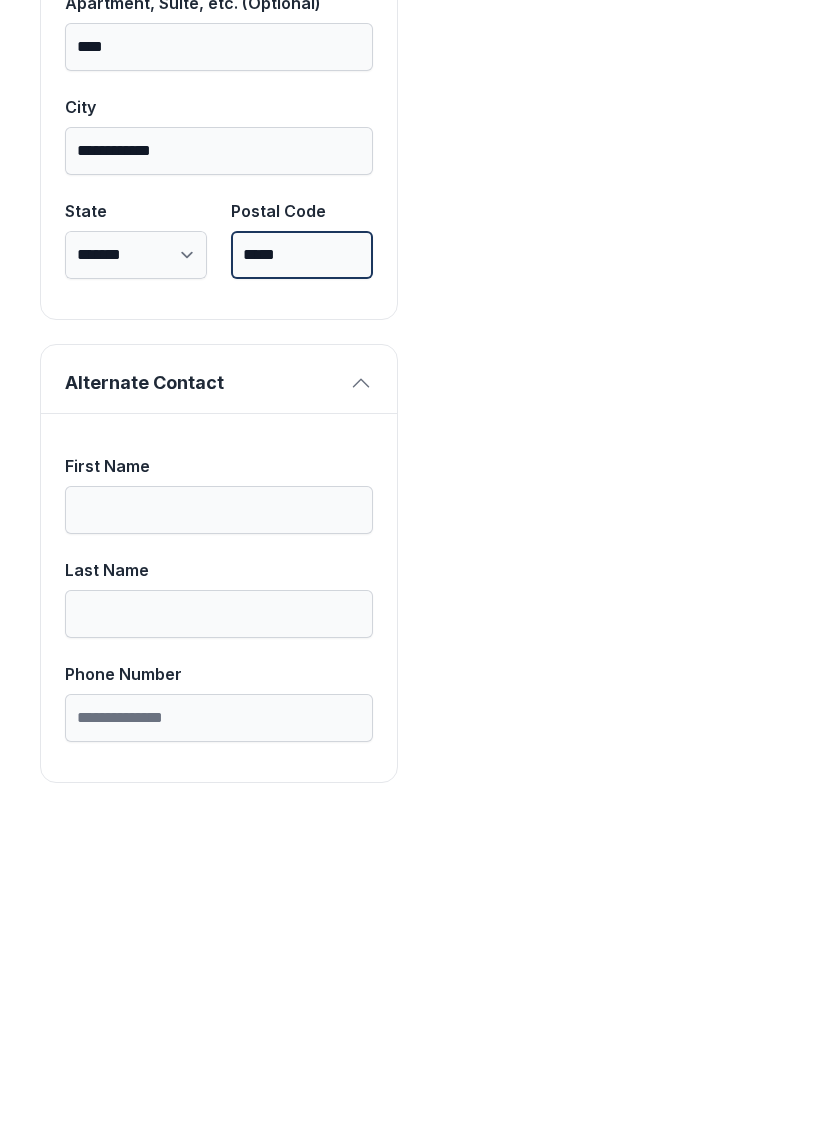 type on "*****" 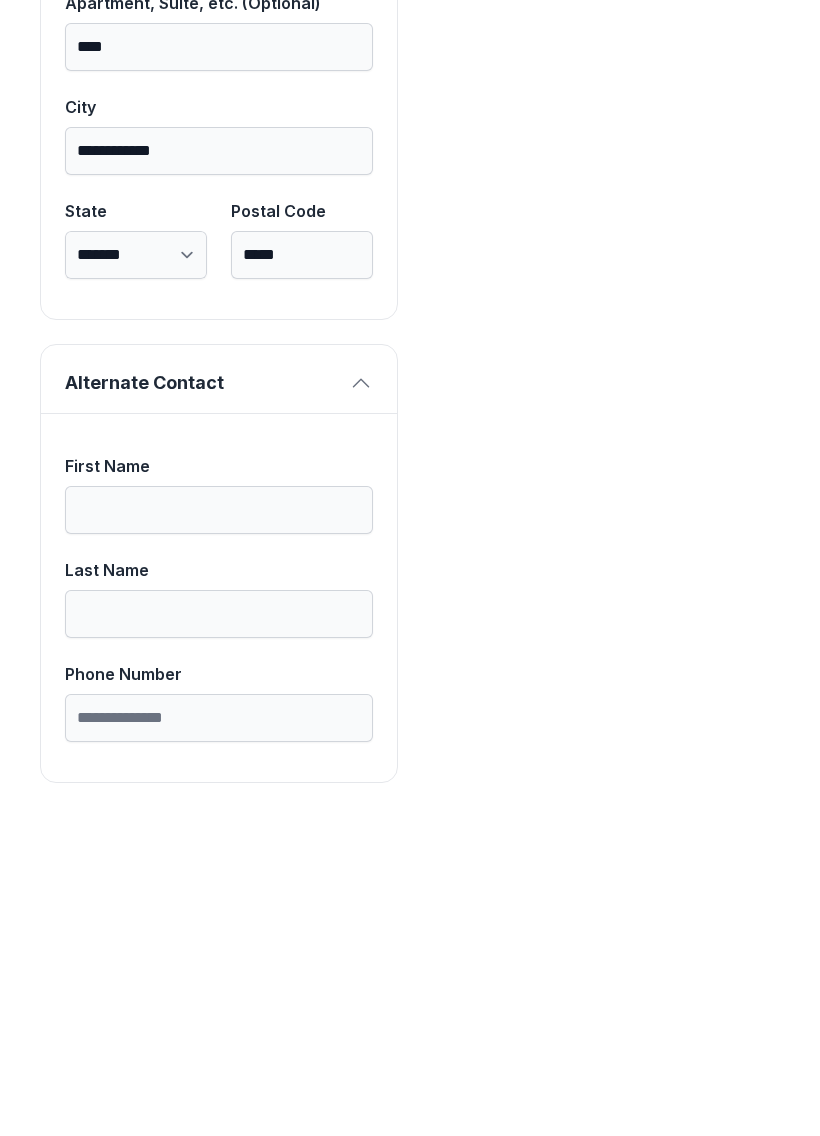 click on "Payment Unit Type Upper Climate Control Monthly Rate $90.00 Unit Size 7 x 10 Monthly Rental Lock Fee $0.39 Monthly Charge $4.84 Tax $0.17 Administrative Fee $30.00 Insurance Fee $0.90 Total $36.30" at bounding box center (601, -104) 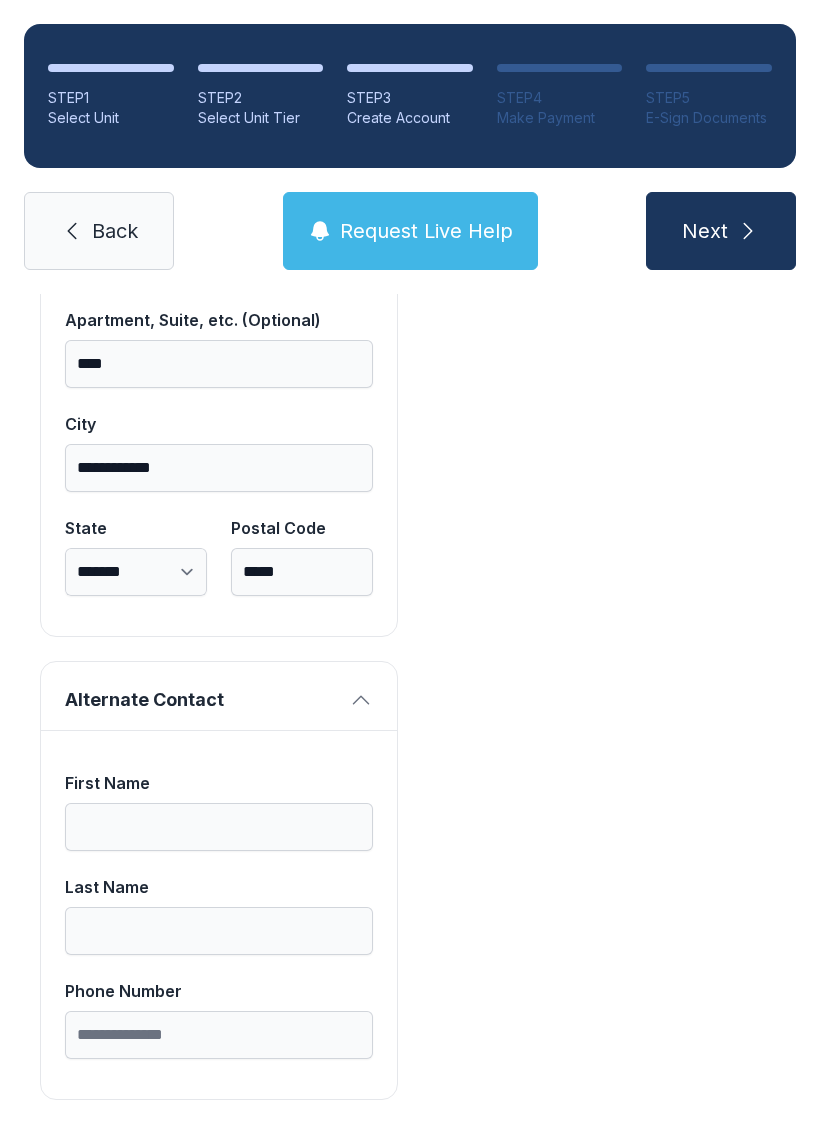 click on "Next" at bounding box center [721, 231] 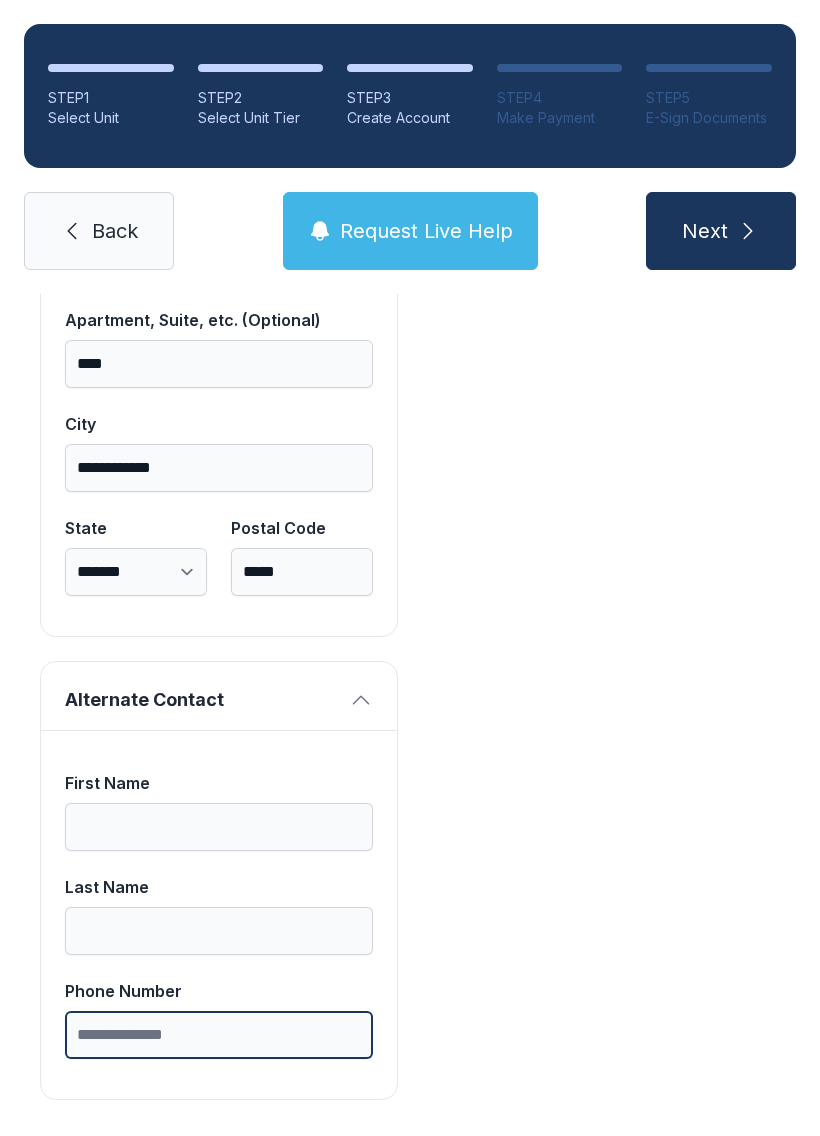 type on "*" 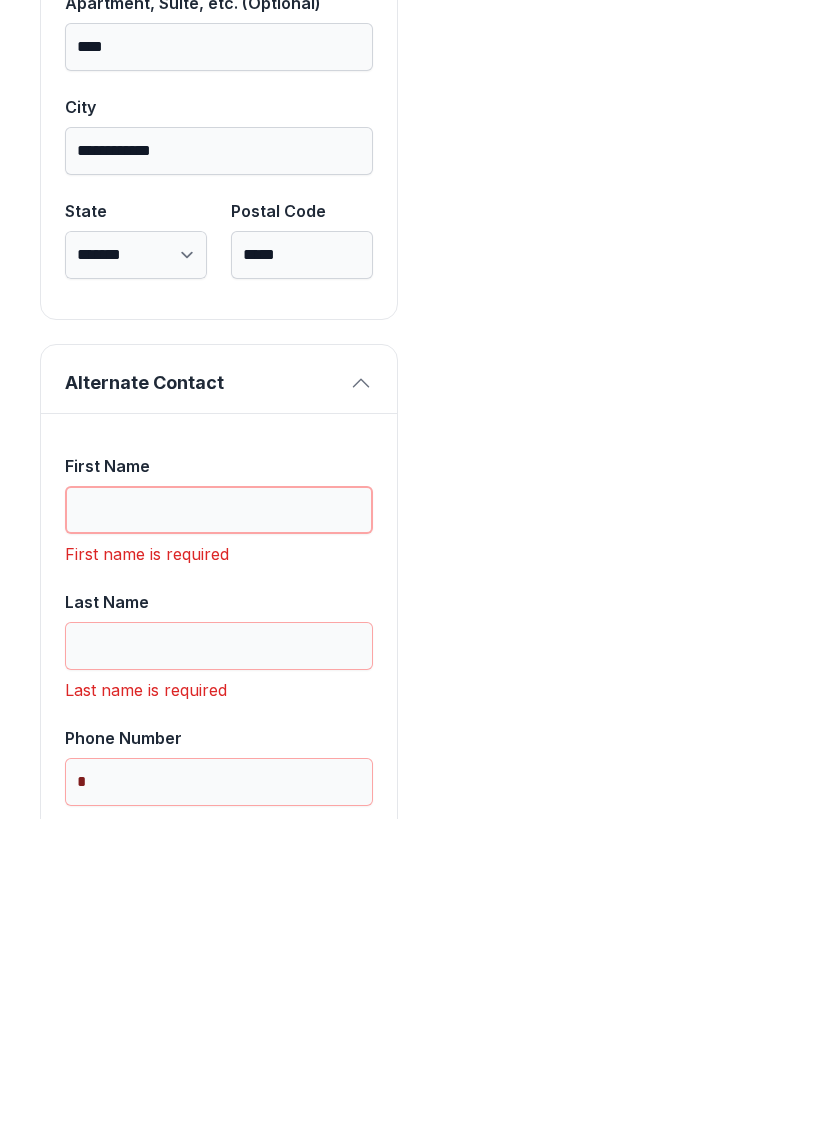 click on "First Name" at bounding box center [219, 827] 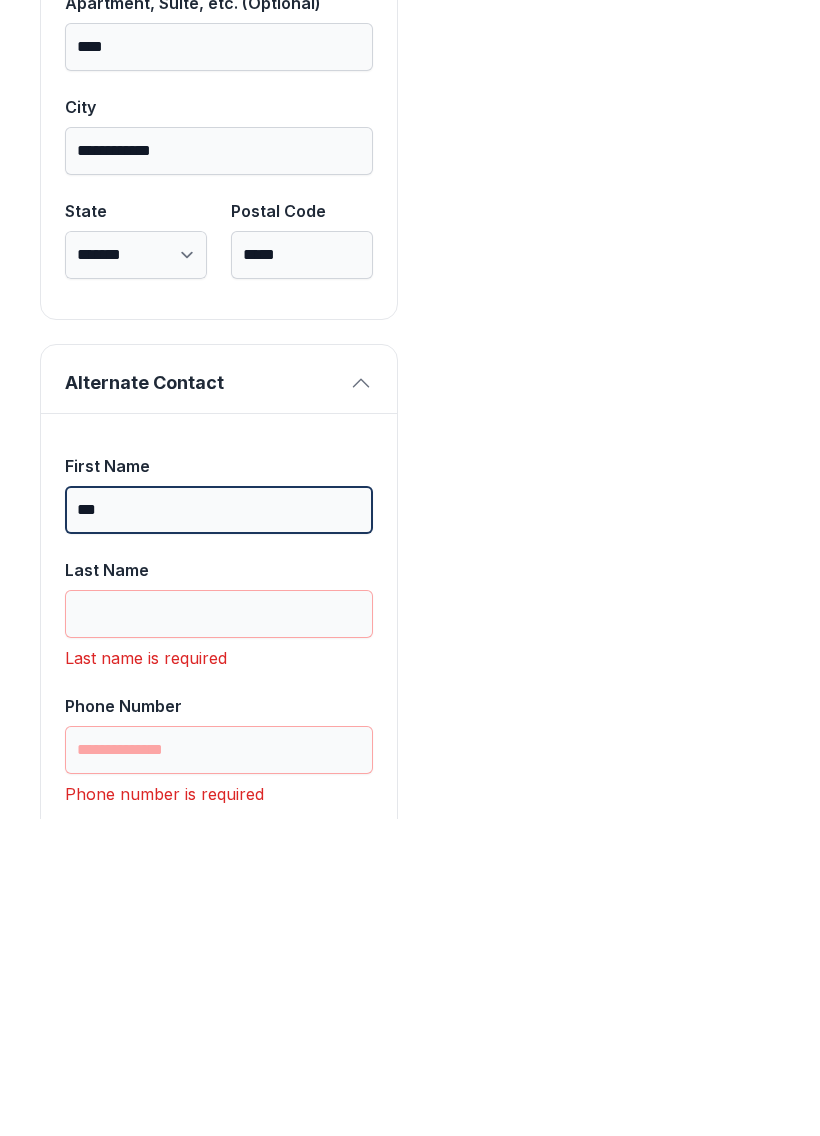 type on "***" 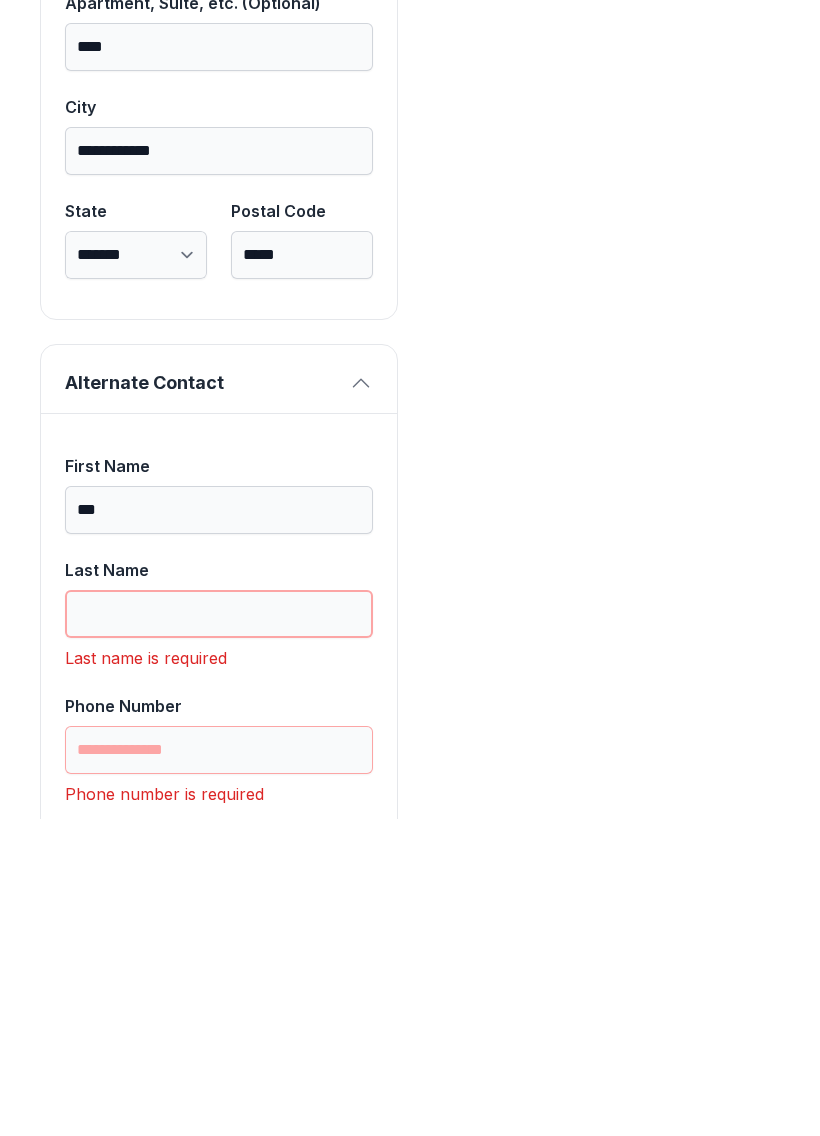 click on "Last Name" at bounding box center (219, 931) 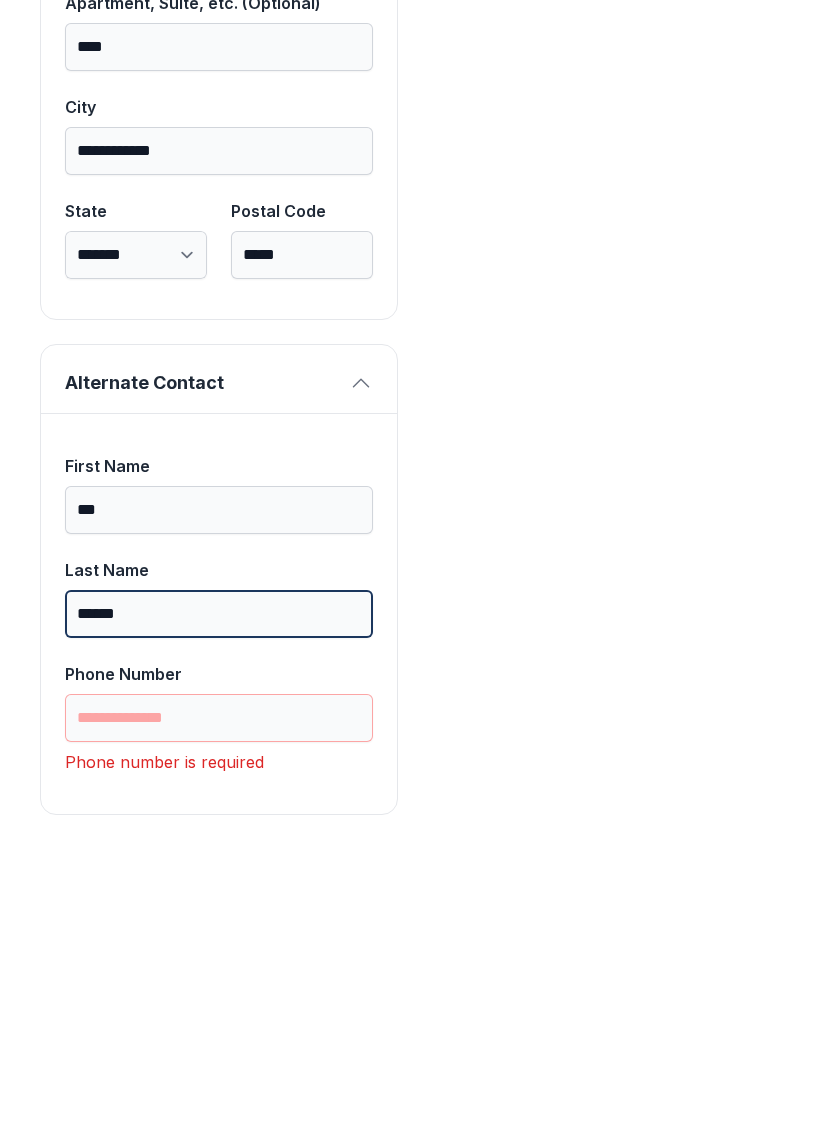type on "******" 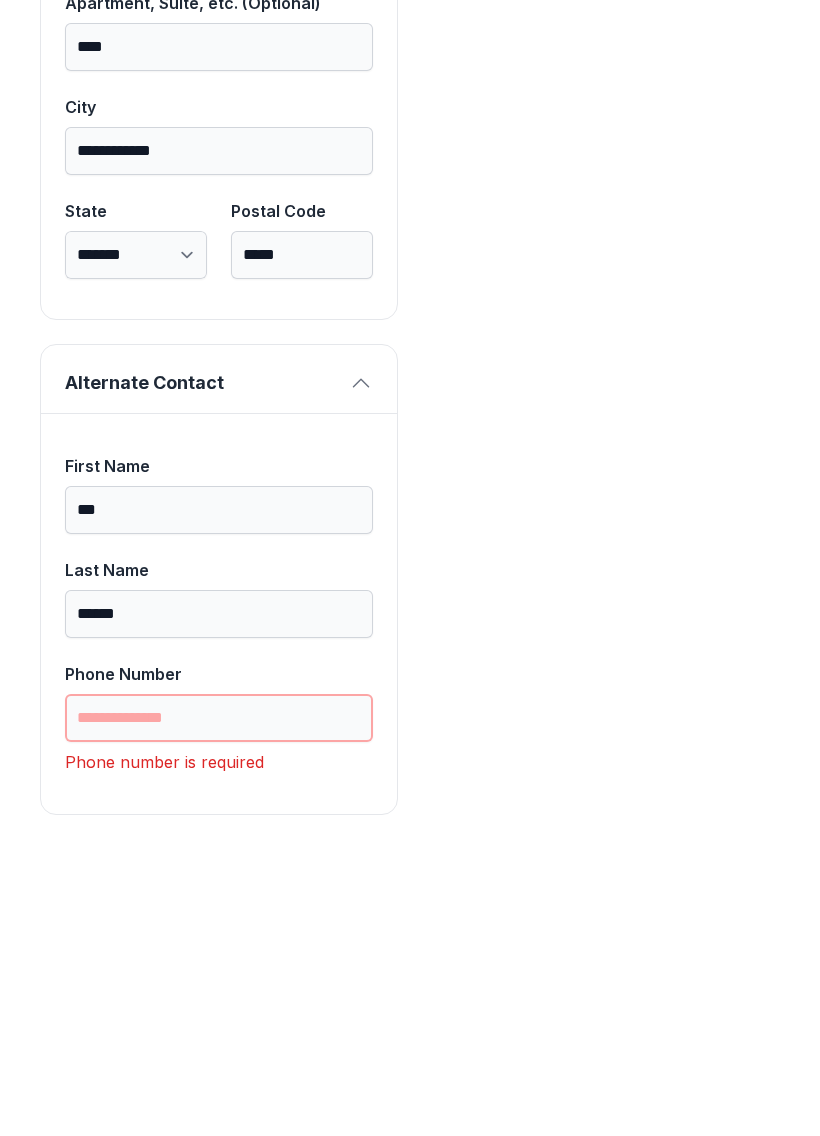 click on "Phone Number" at bounding box center [219, 1035] 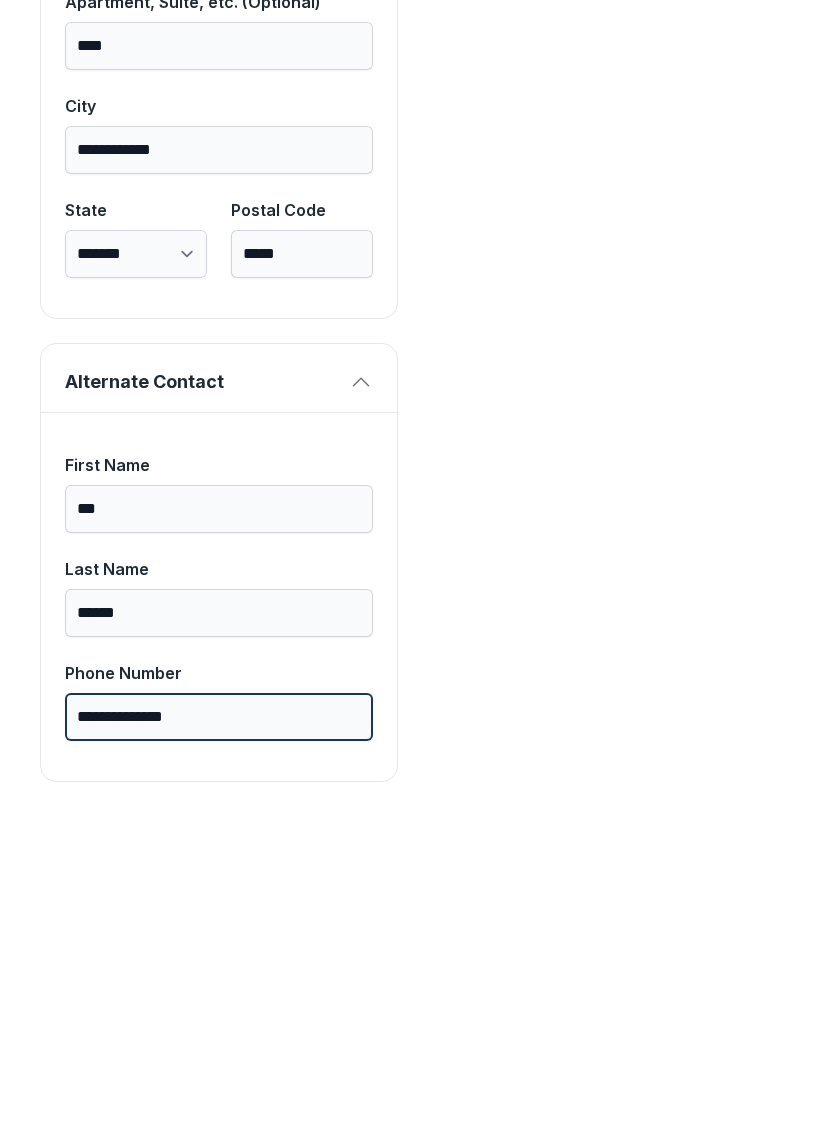 scroll, scrollTop: 1713, scrollLeft: 0, axis: vertical 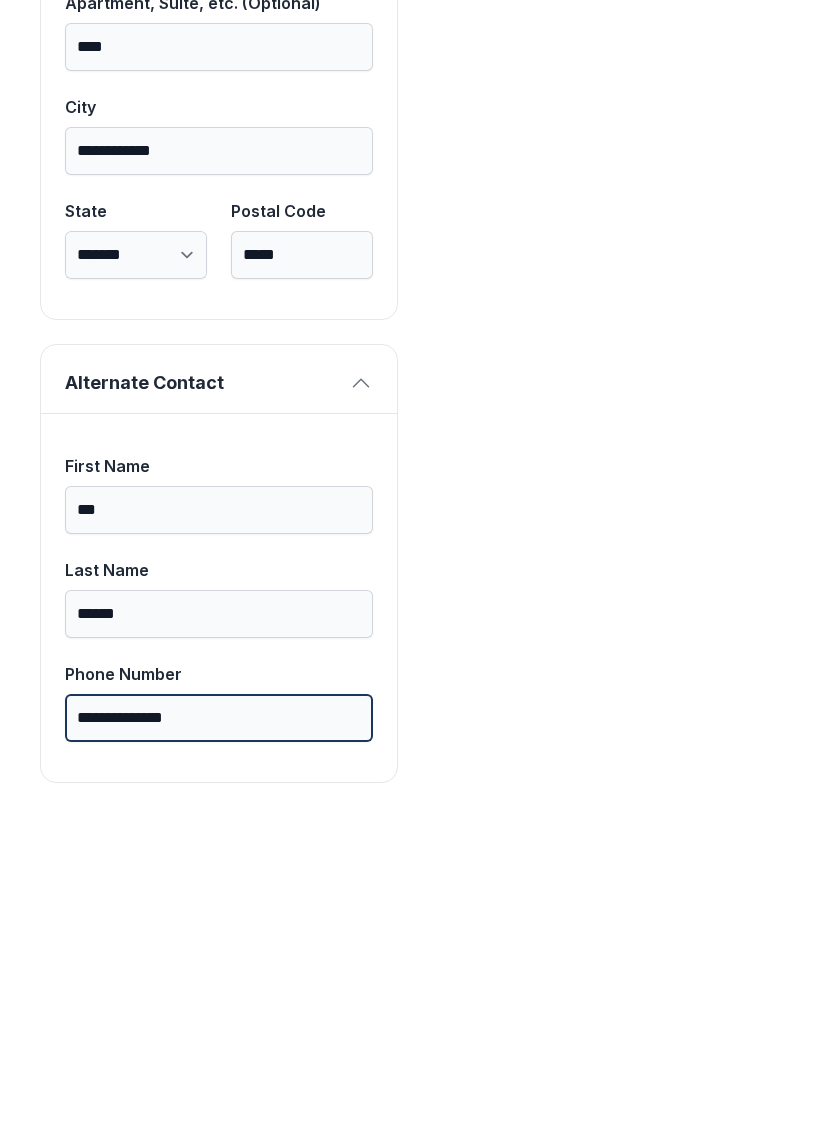 type on "**********" 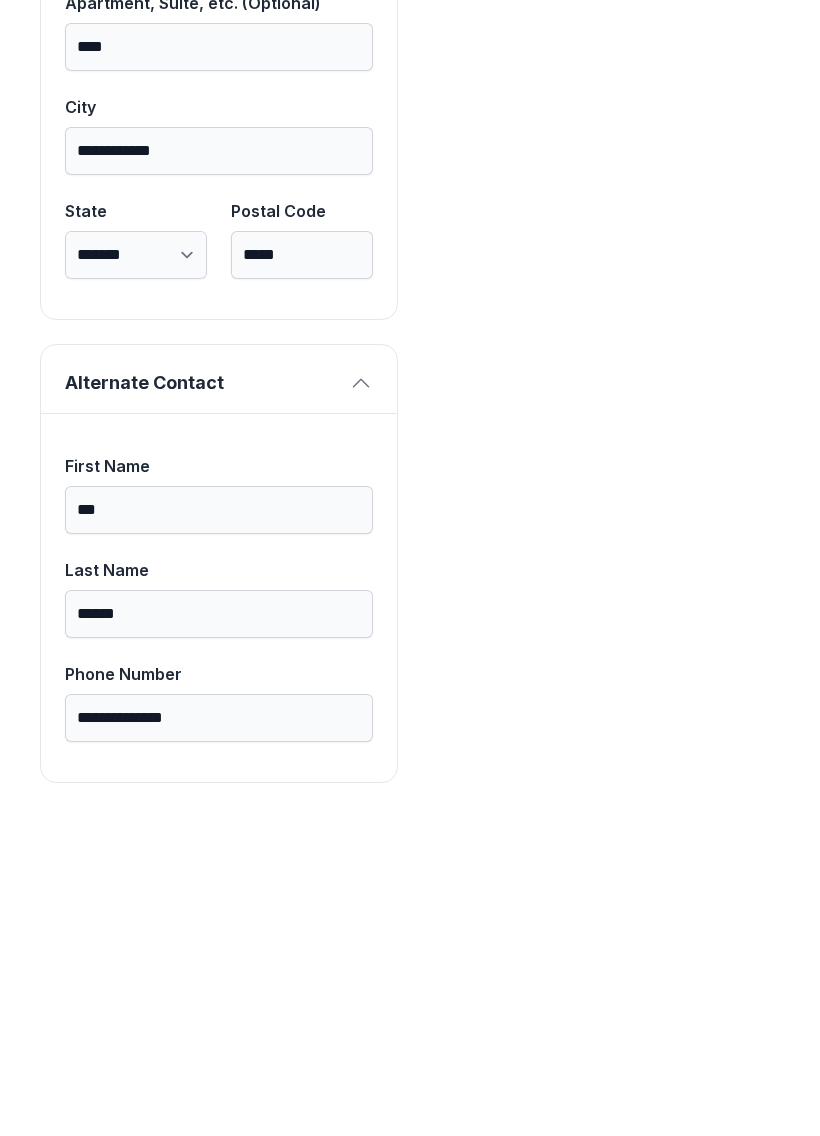 click on "Payment Unit Type Upper Climate Control Monthly Rate $90.00 Unit Size 7 x 10 Monthly Rental Lock Fee $0.39 Monthly Charge $4.84 Tax $0.17 Administrative Fee $30.00 Insurance Fee $0.90 Total $36.30" at bounding box center (601, -104) 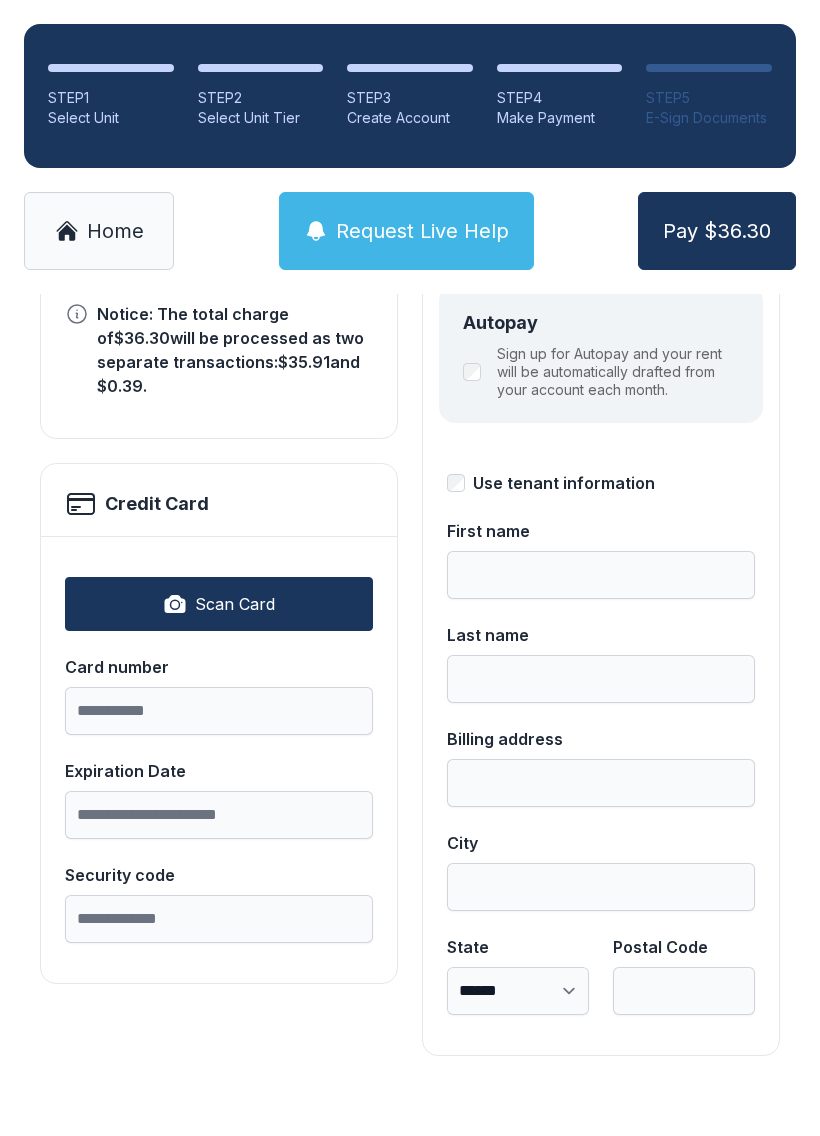 scroll, scrollTop: 0, scrollLeft: 0, axis: both 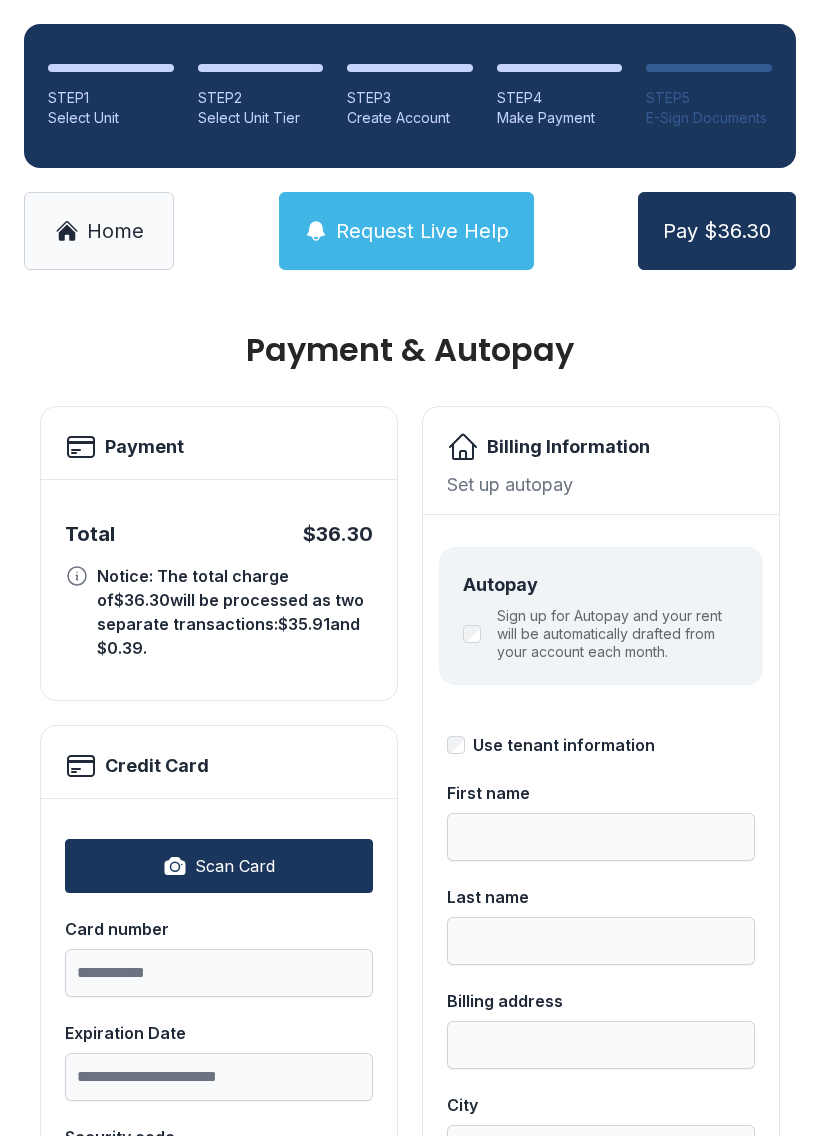 click on "Pay $36.30" at bounding box center (717, 231) 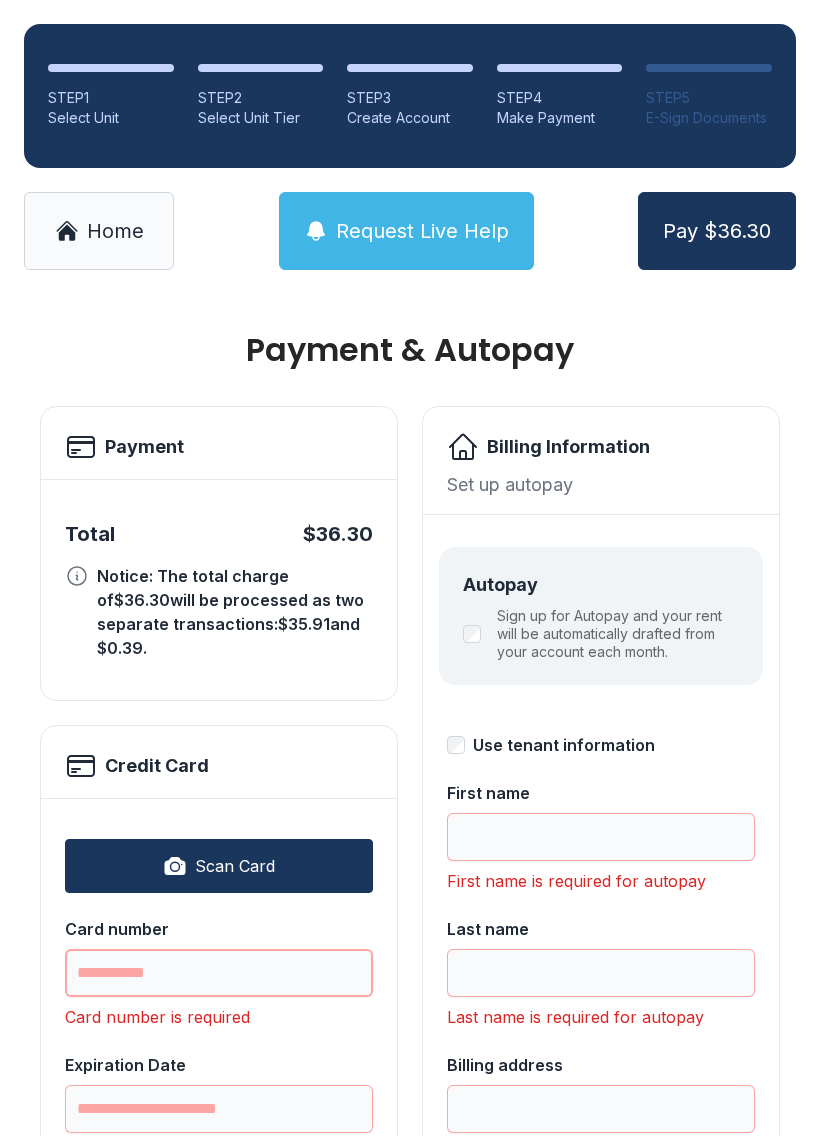 scroll, scrollTop: 44, scrollLeft: 0, axis: vertical 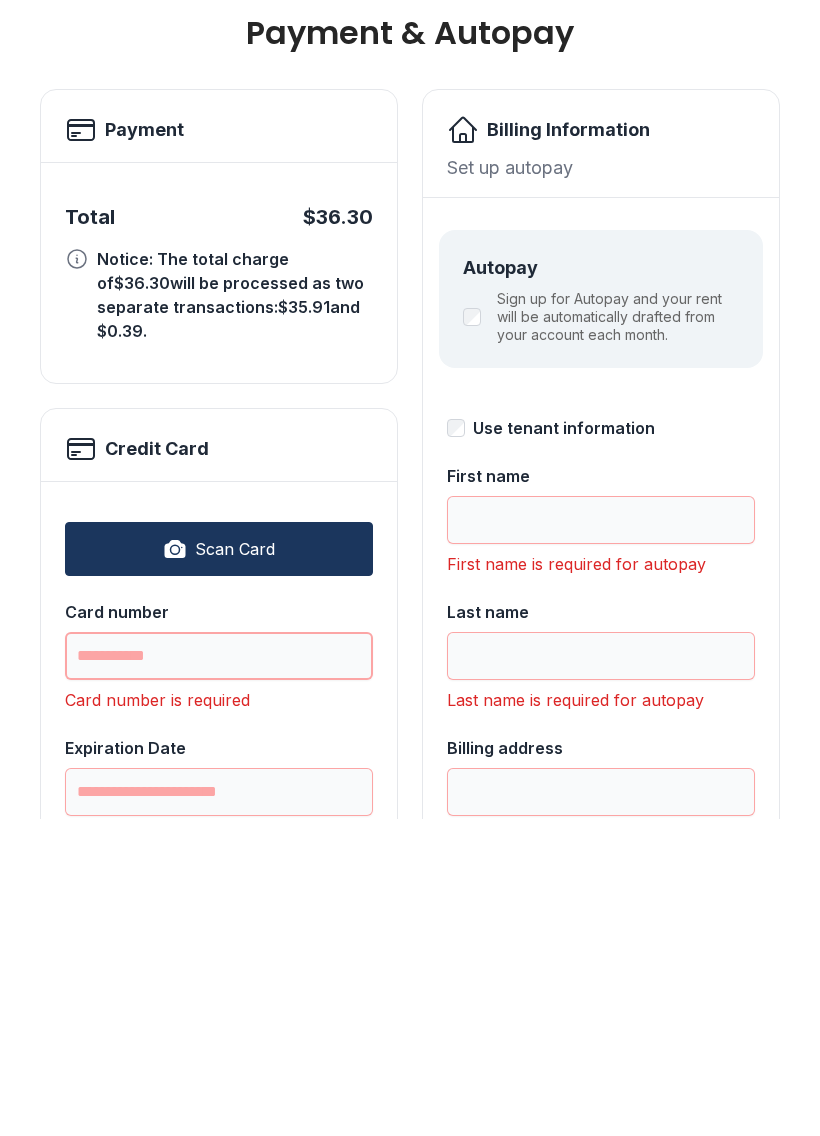 click on "Card number" at bounding box center [219, 973] 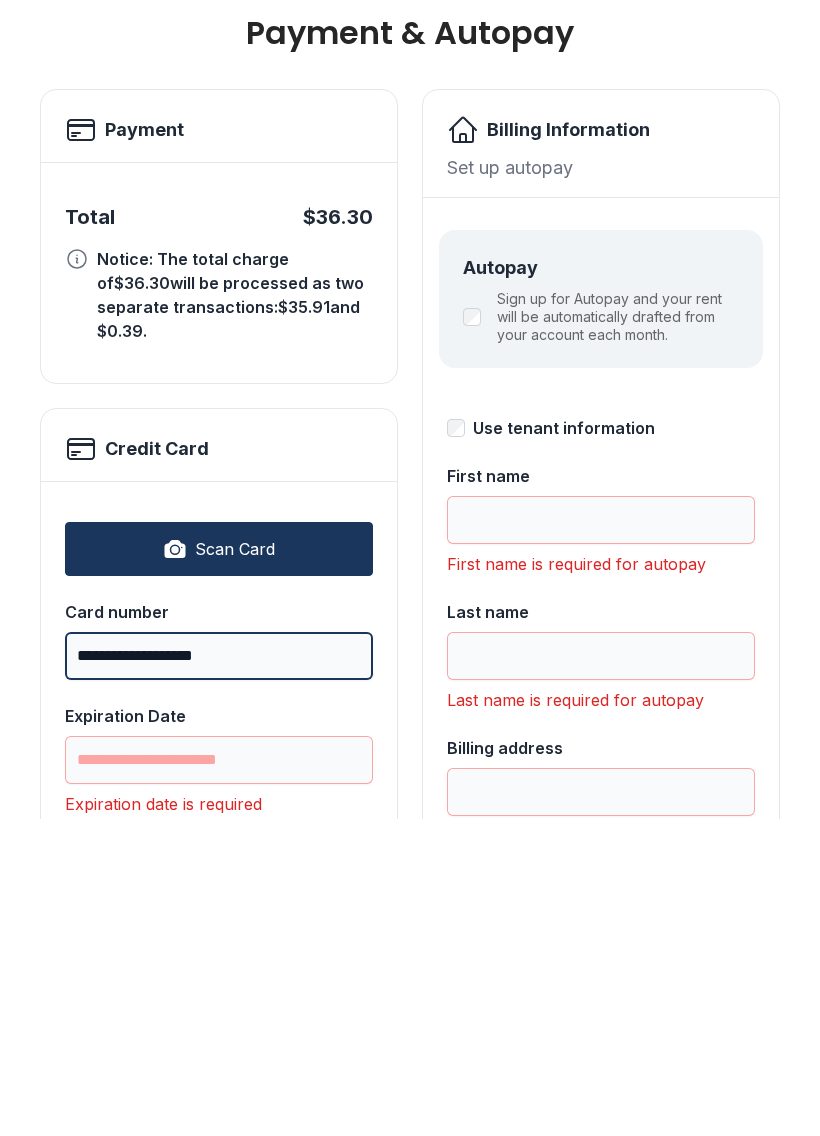 type on "**********" 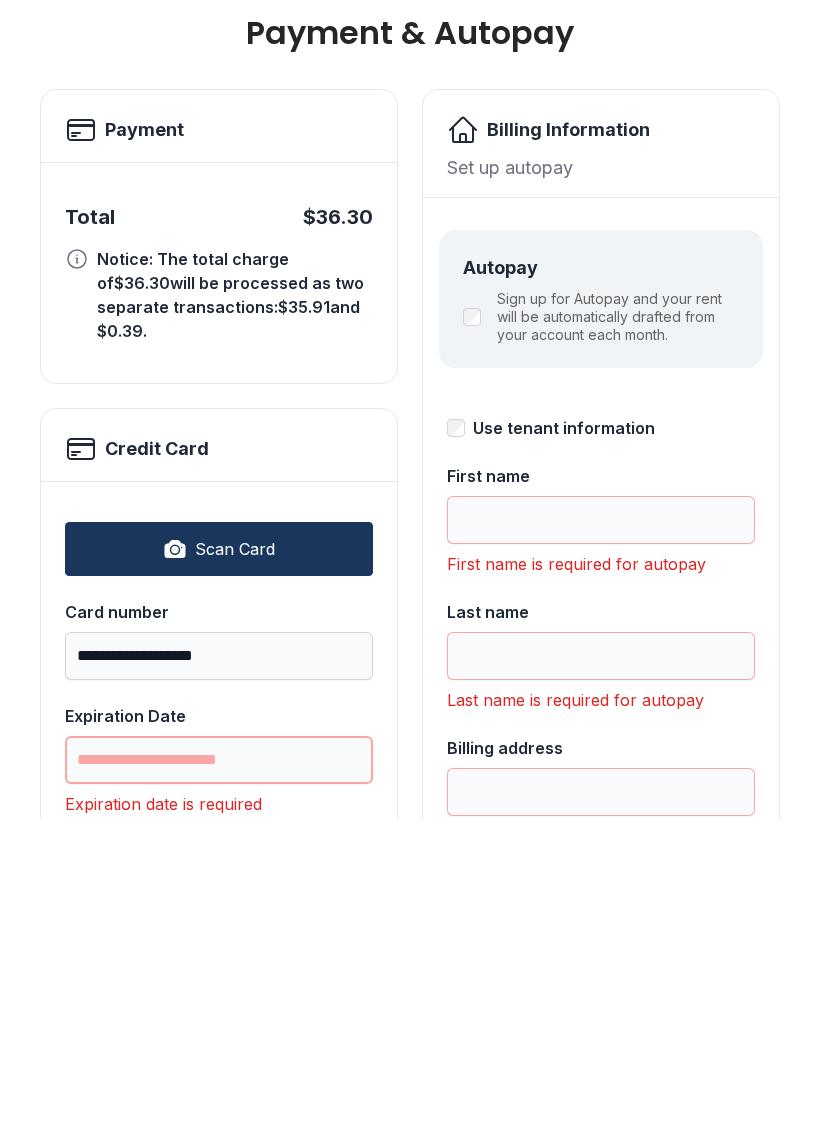 click on "Expiration Date" at bounding box center (219, 1077) 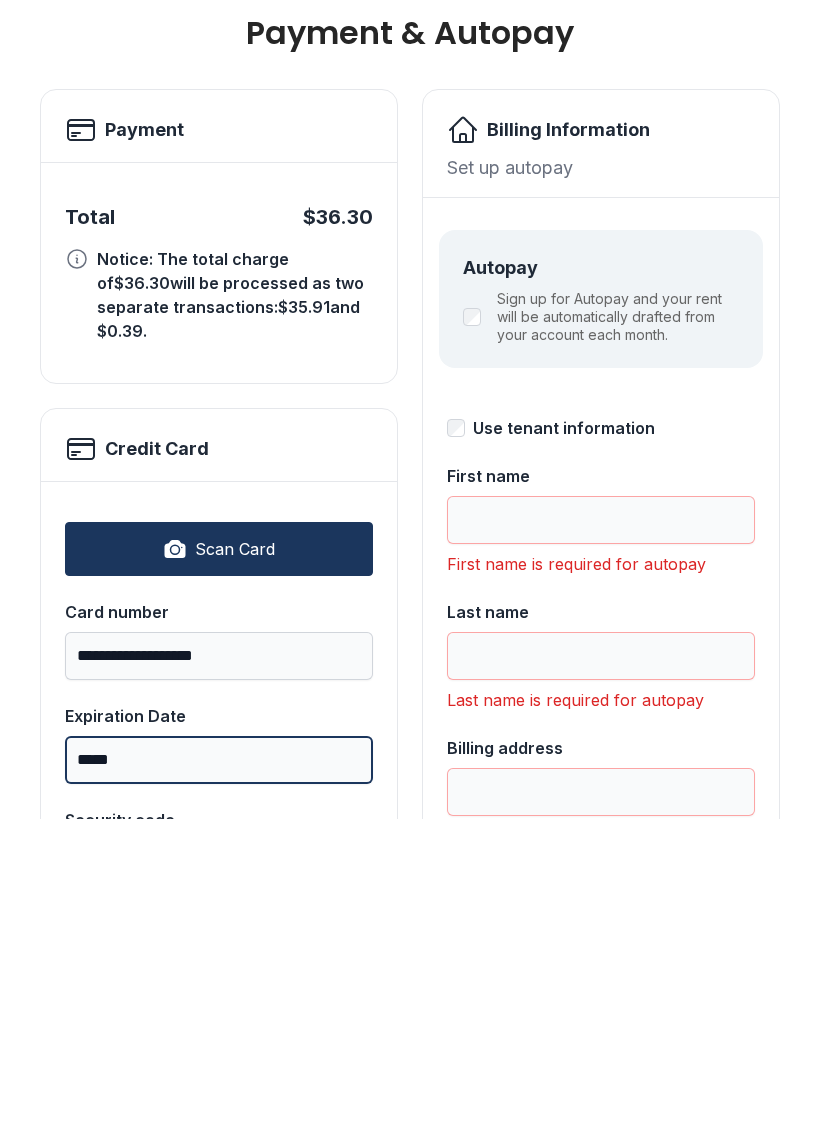 type on "*****" 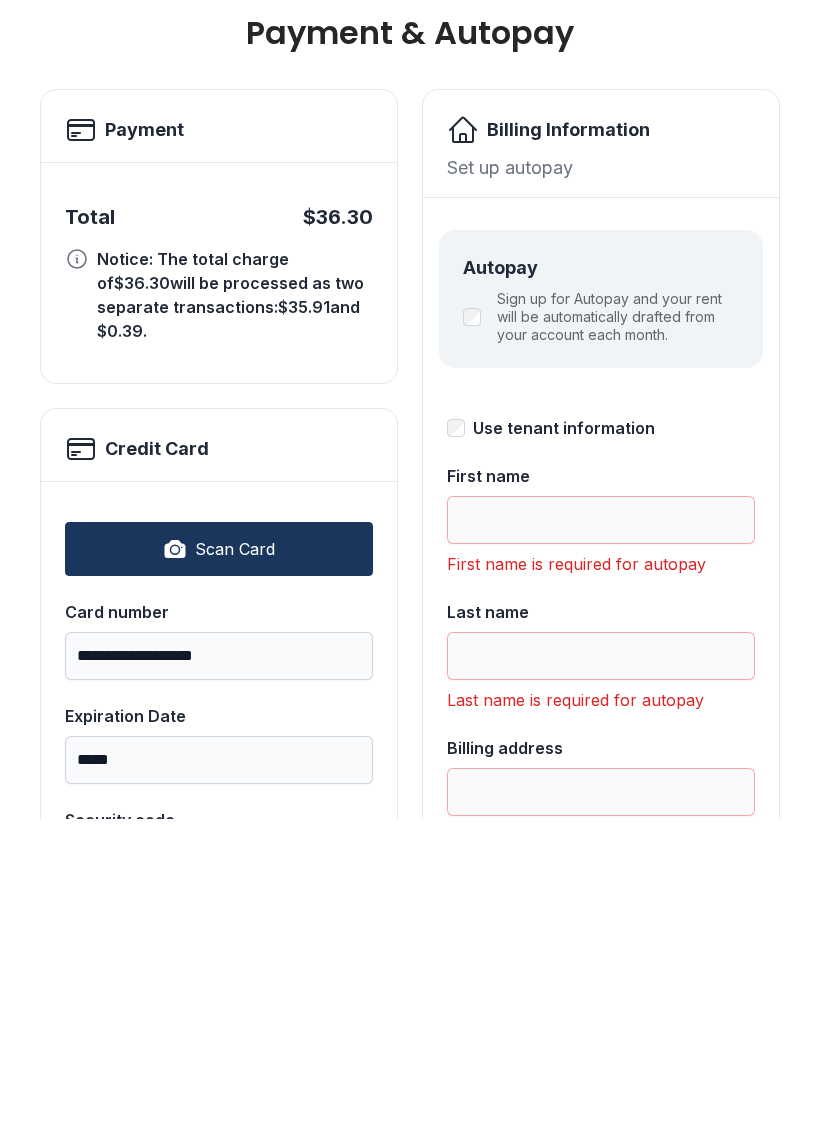 click on "Security code" at bounding box center (219, 1181) 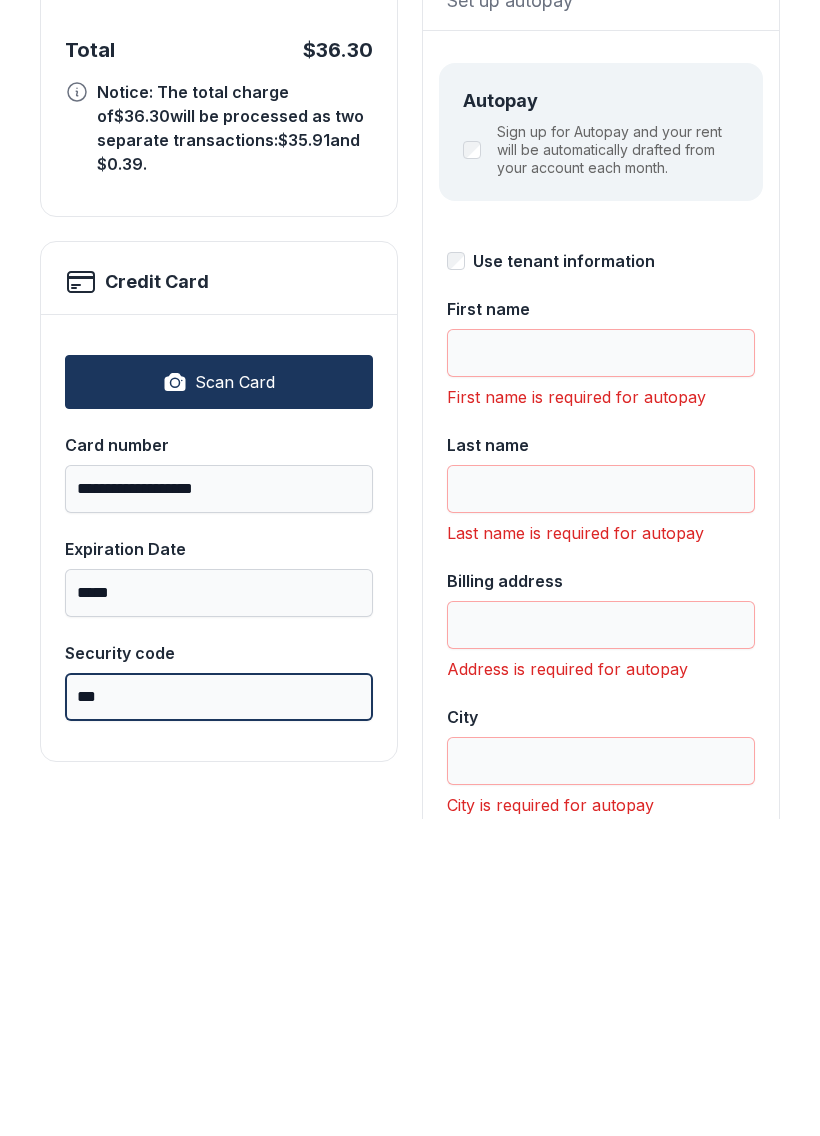 scroll, scrollTop: 178, scrollLeft: 0, axis: vertical 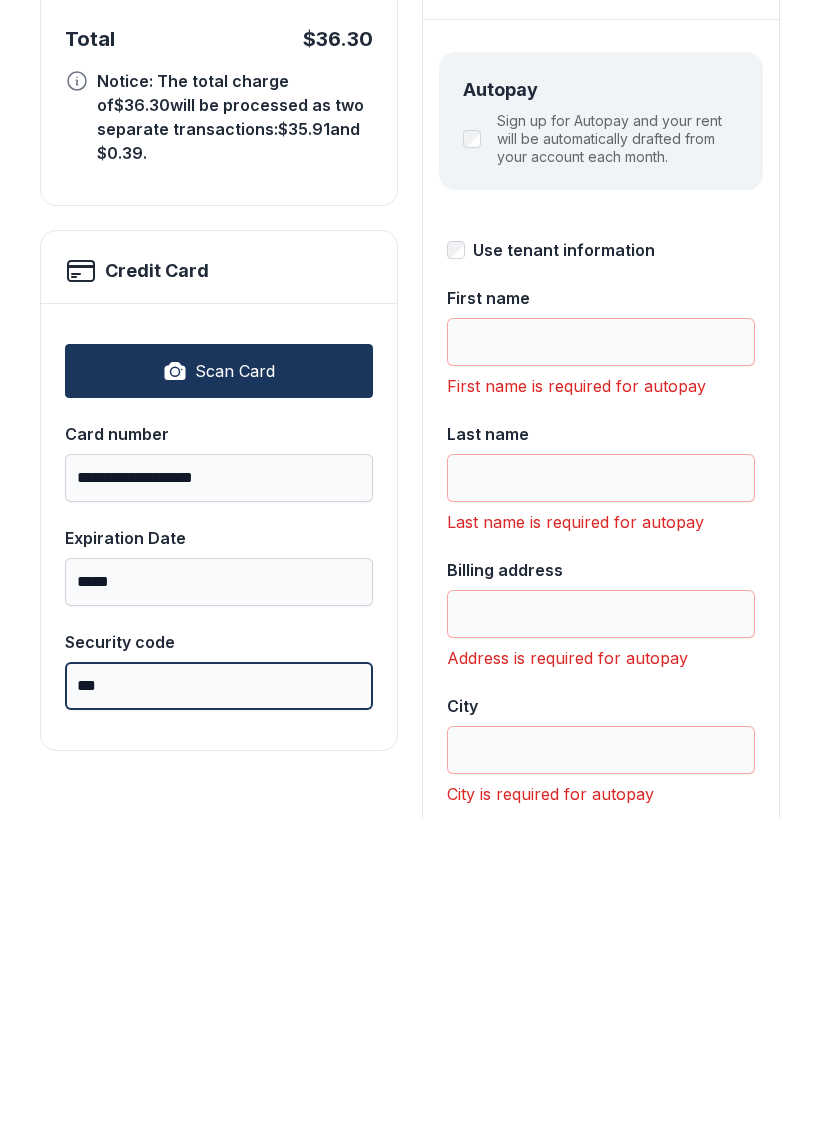type on "***" 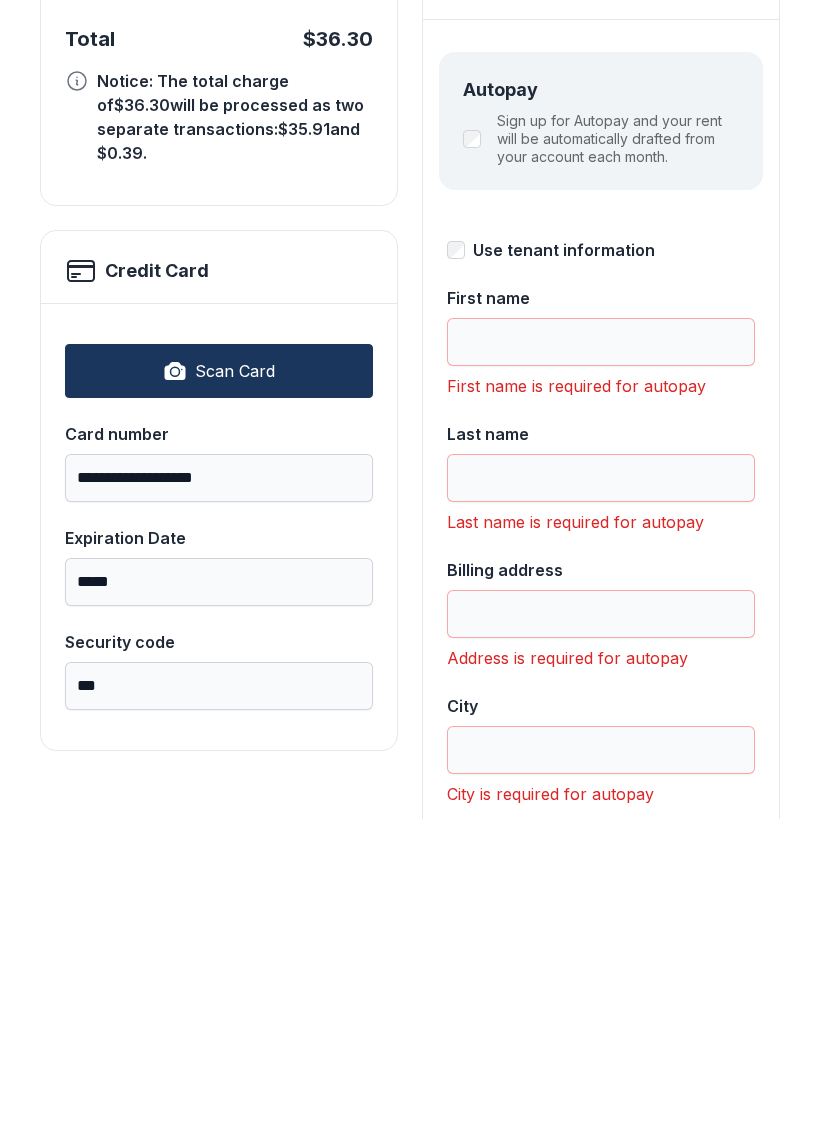 click on "**********" at bounding box center (601, 841) 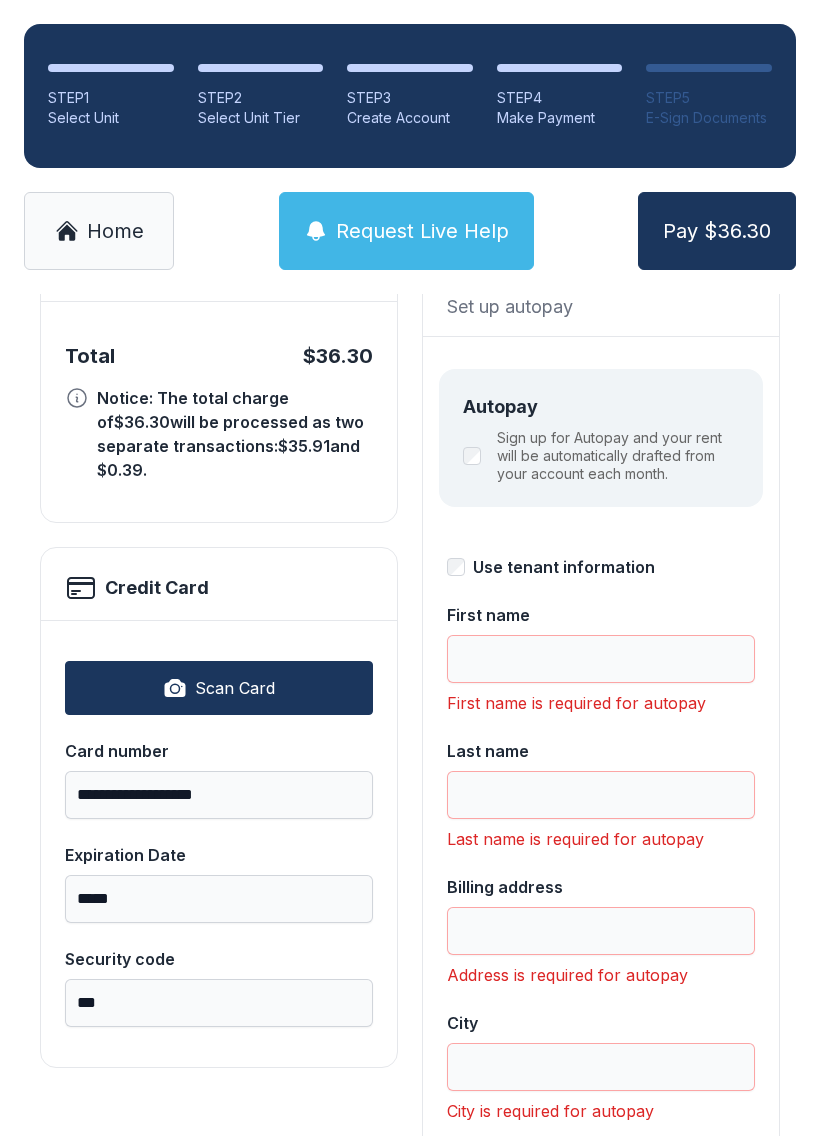 type on "******" 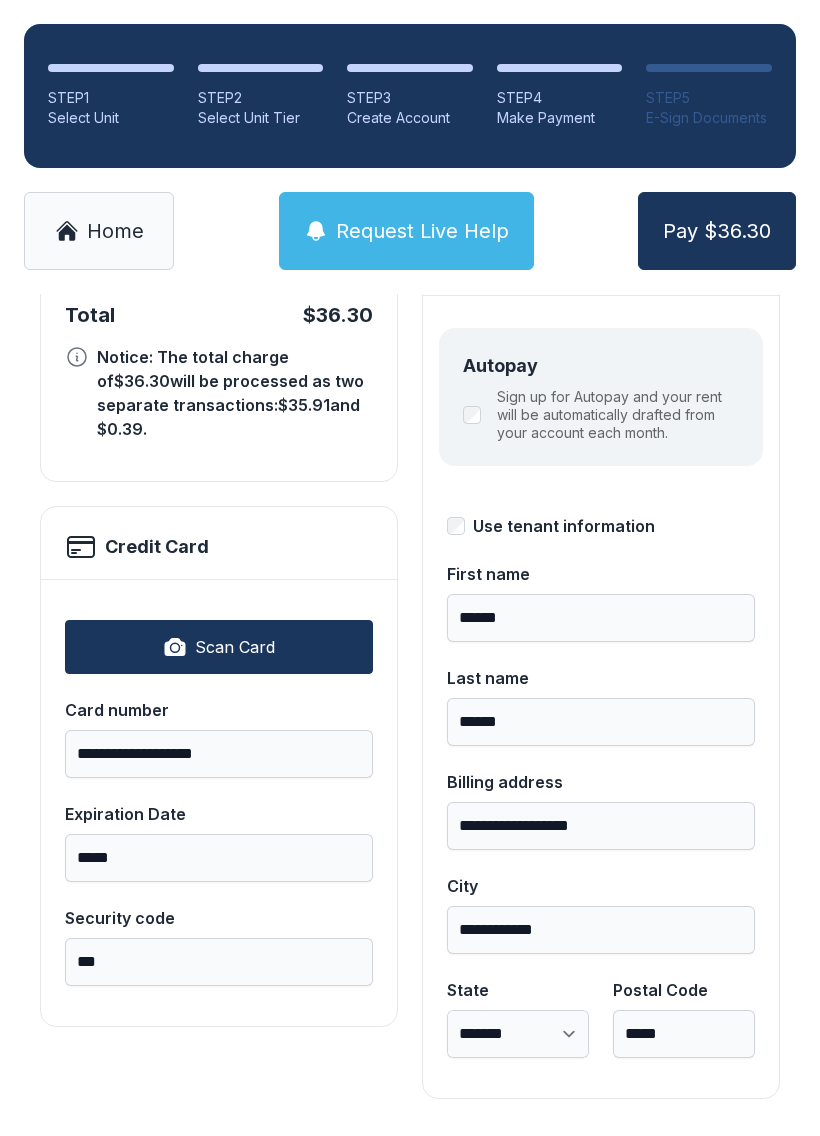 scroll, scrollTop: 218, scrollLeft: 0, axis: vertical 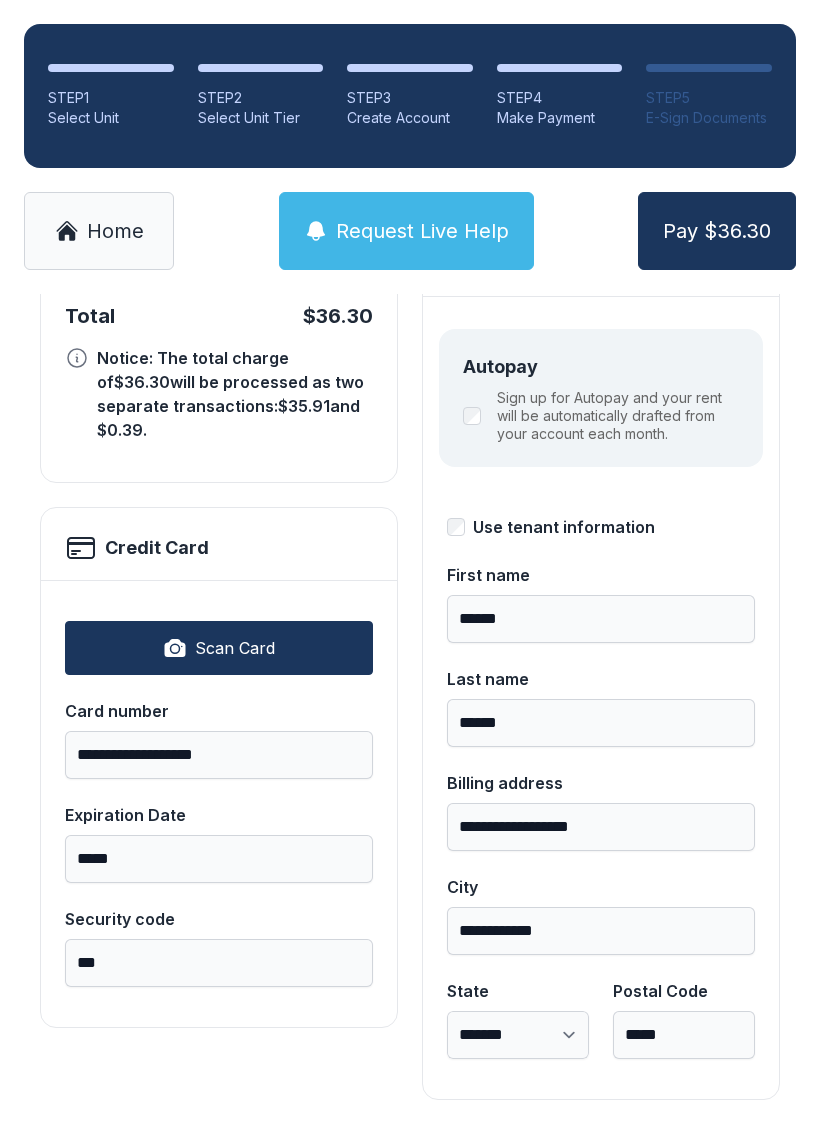 click on "Pay $36.30" at bounding box center (717, 231) 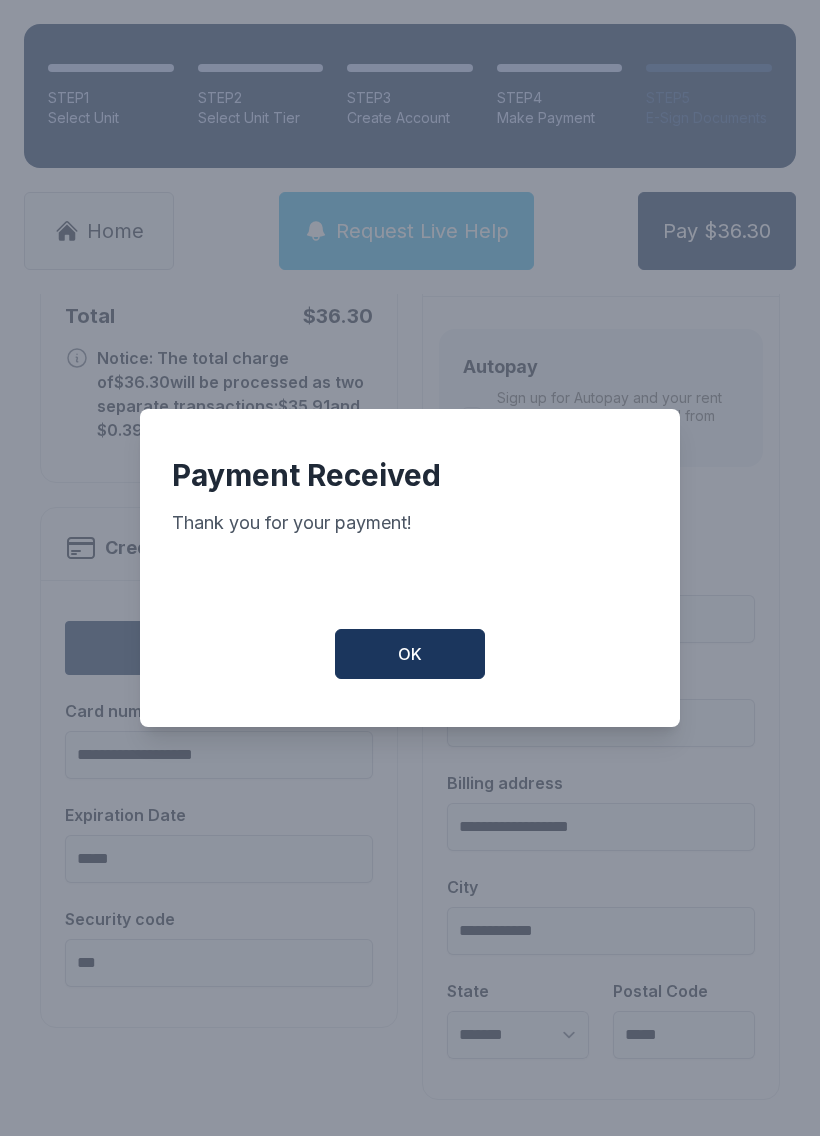 click on "OK" at bounding box center [410, 654] 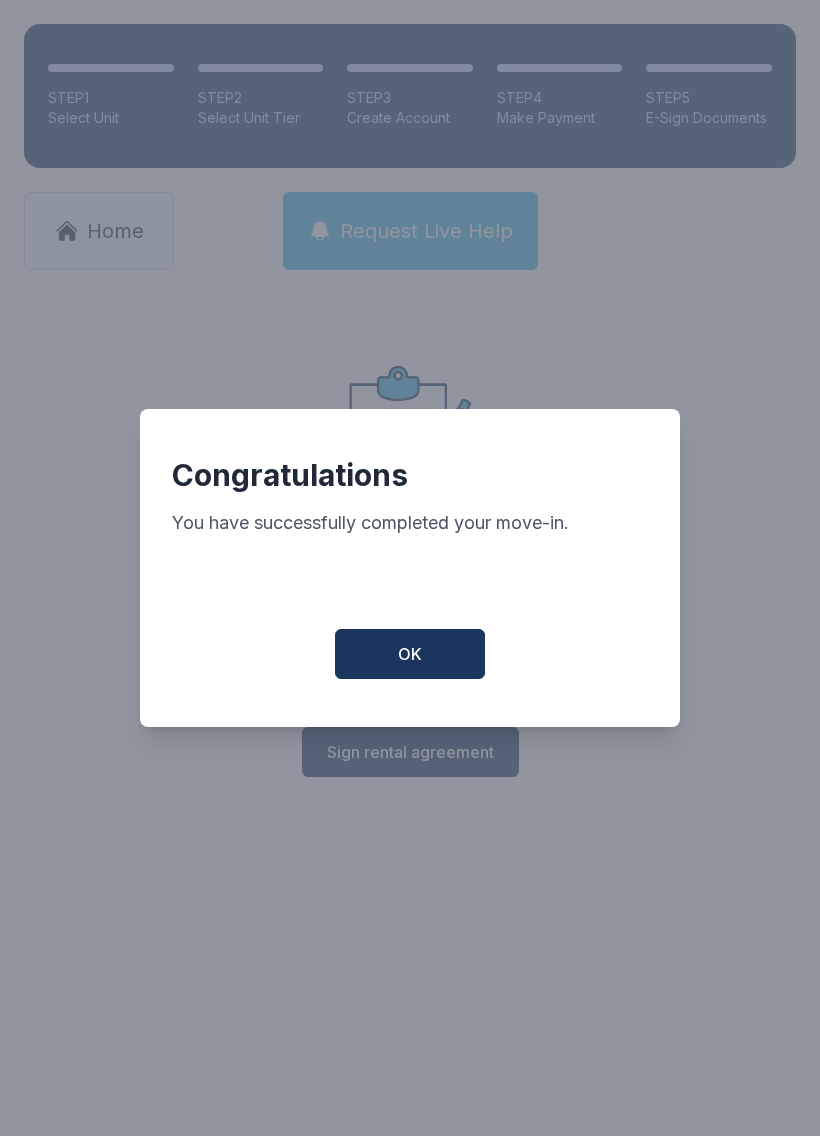 click on "OK" at bounding box center (410, 654) 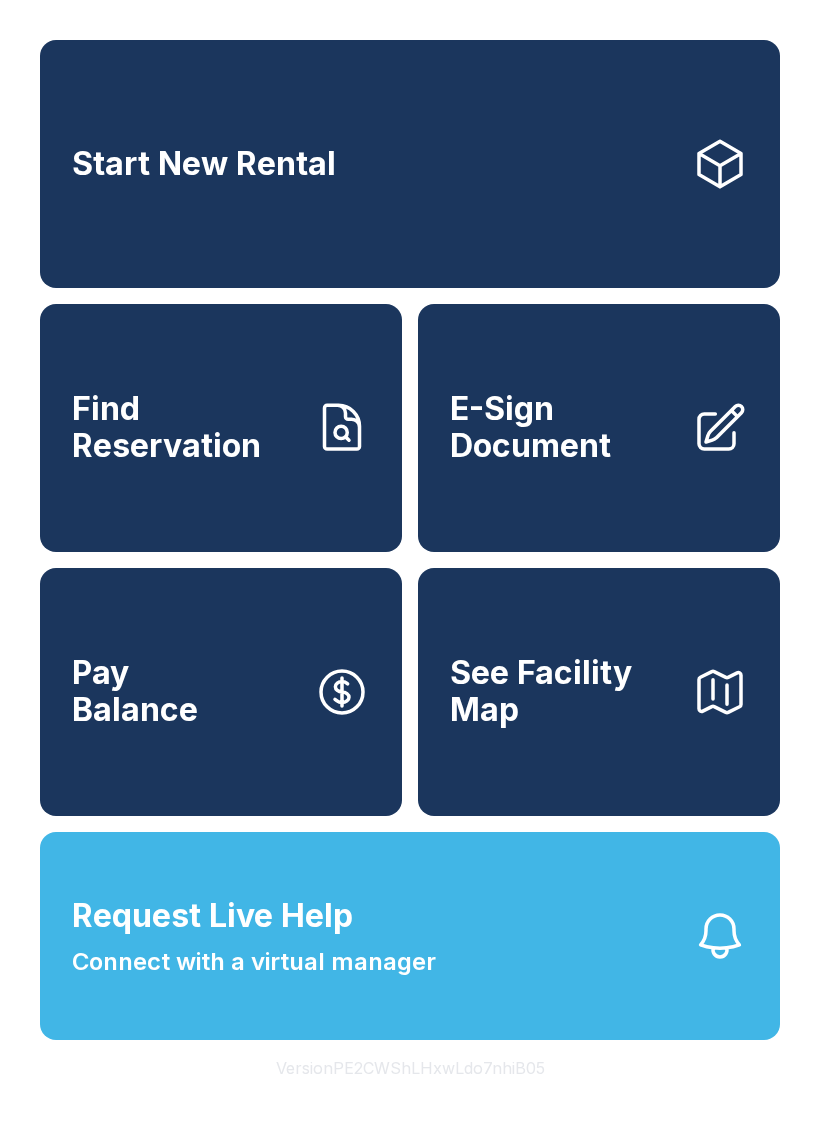 click on "Connect with a virtual manager" at bounding box center (254, 962) 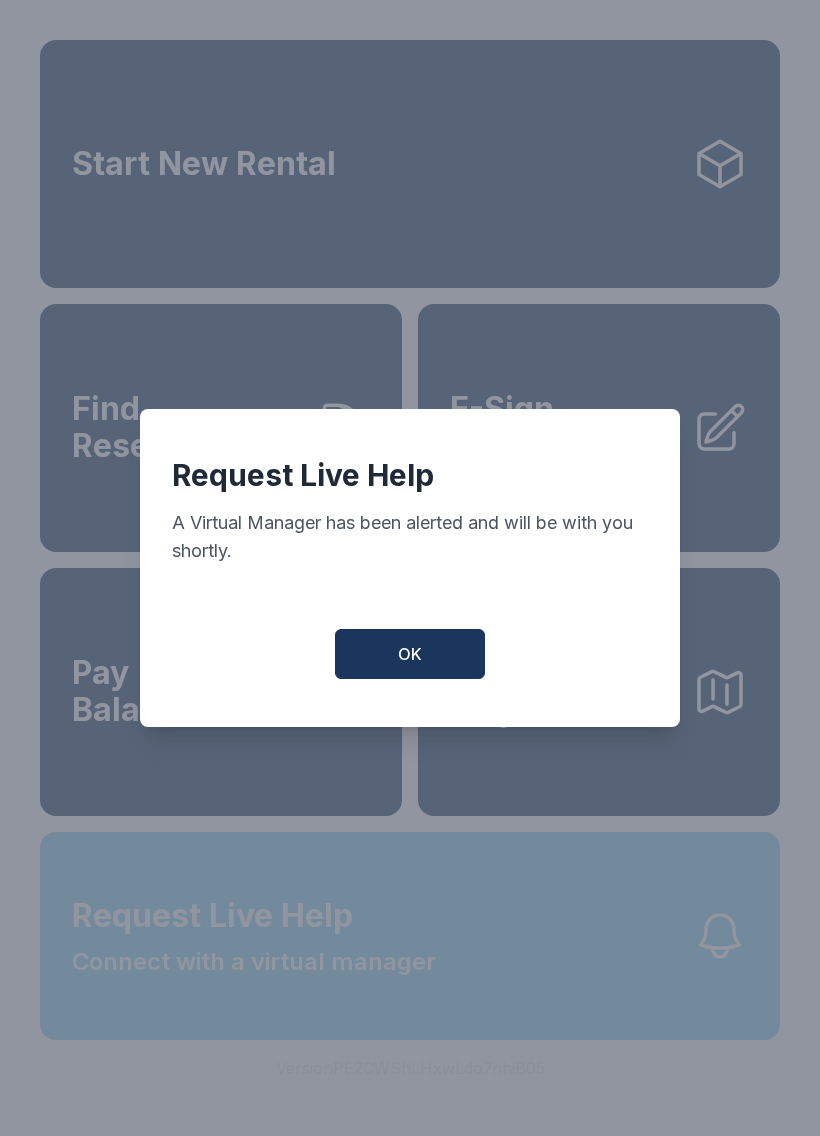 click on "OK" at bounding box center (410, 654) 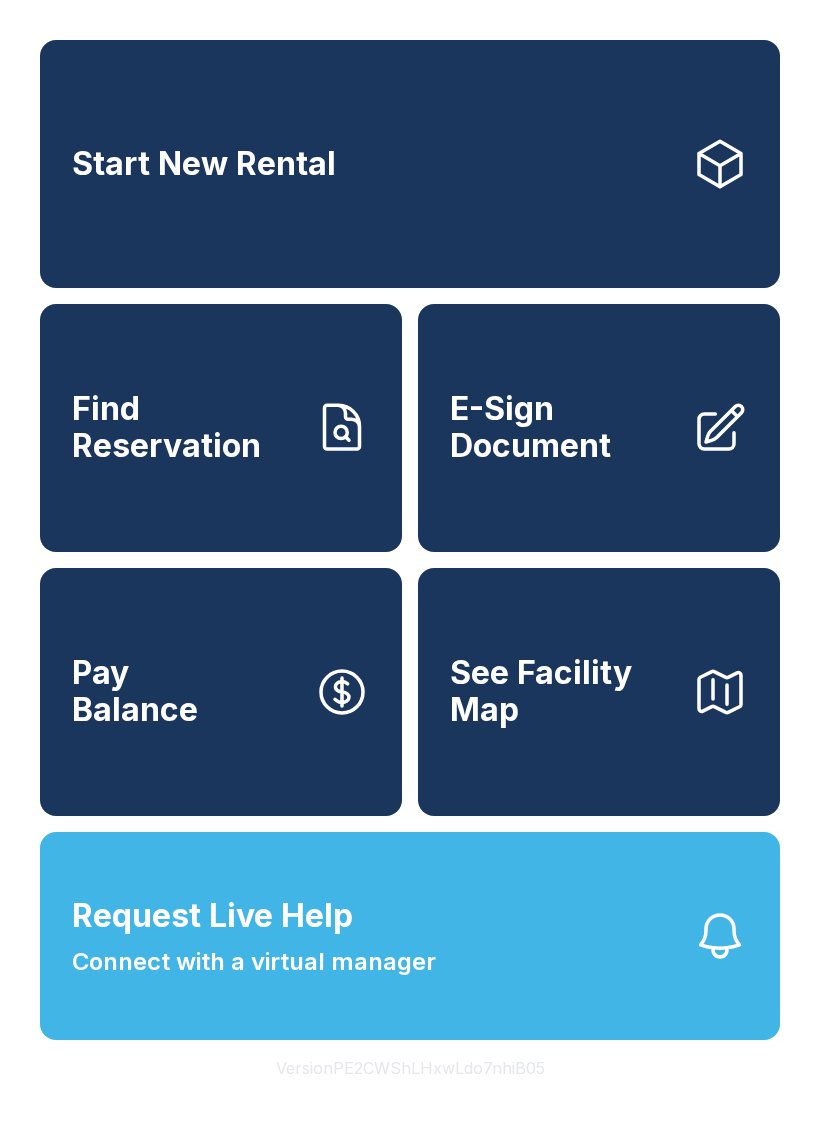 click on "Request Live Help" at bounding box center (212, 916) 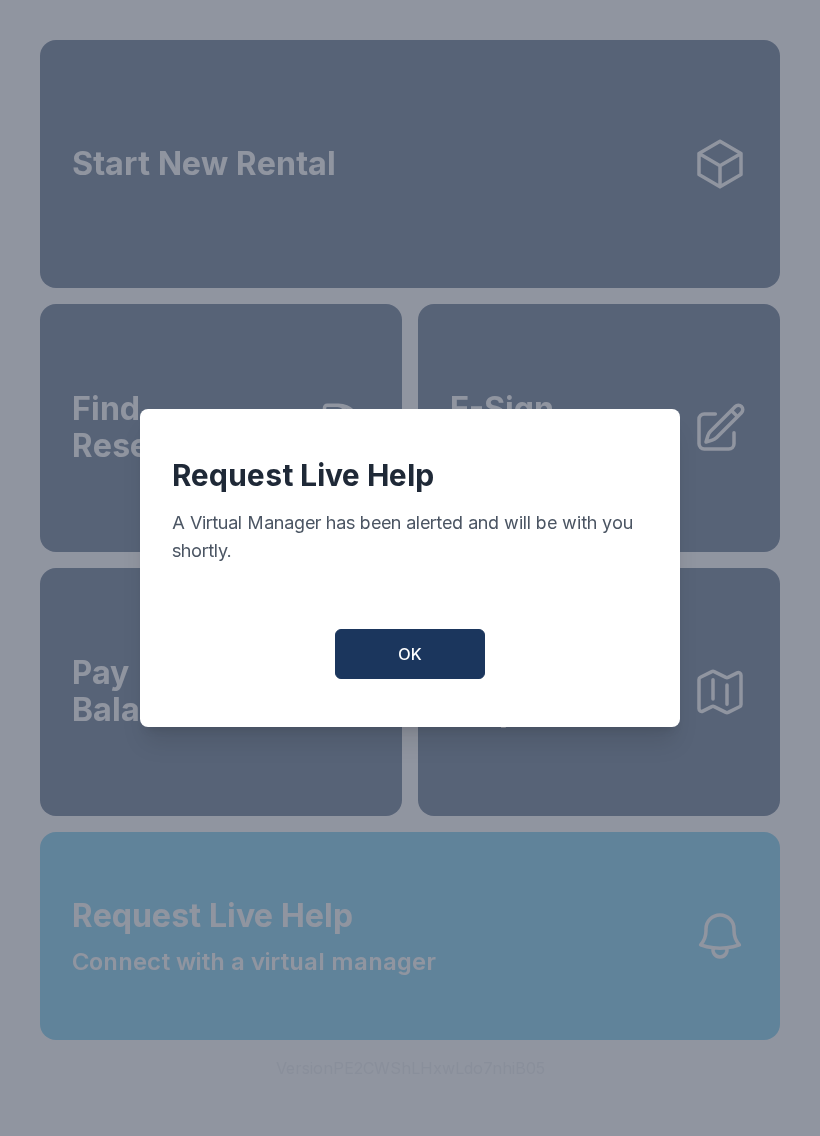 click on "OK" at bounding box center (410, 654) 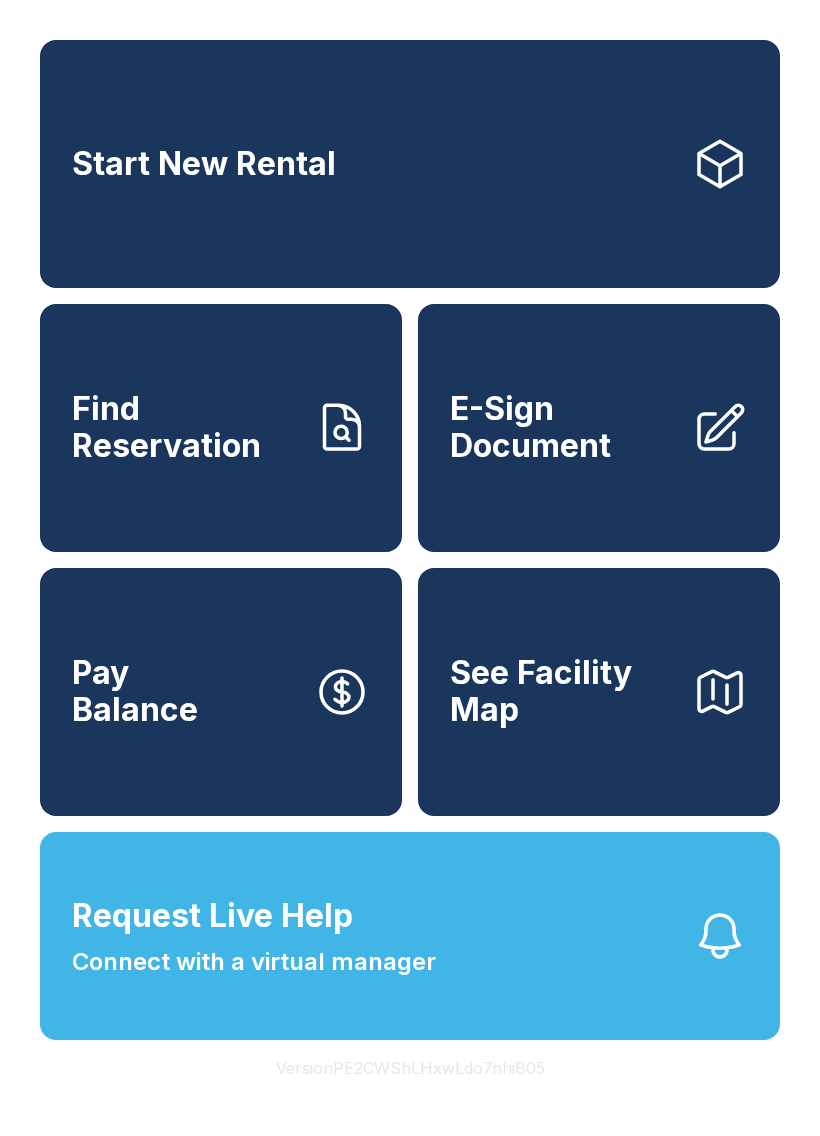 click on "Connect with a virtual manager" at bounding box center [254, 962] 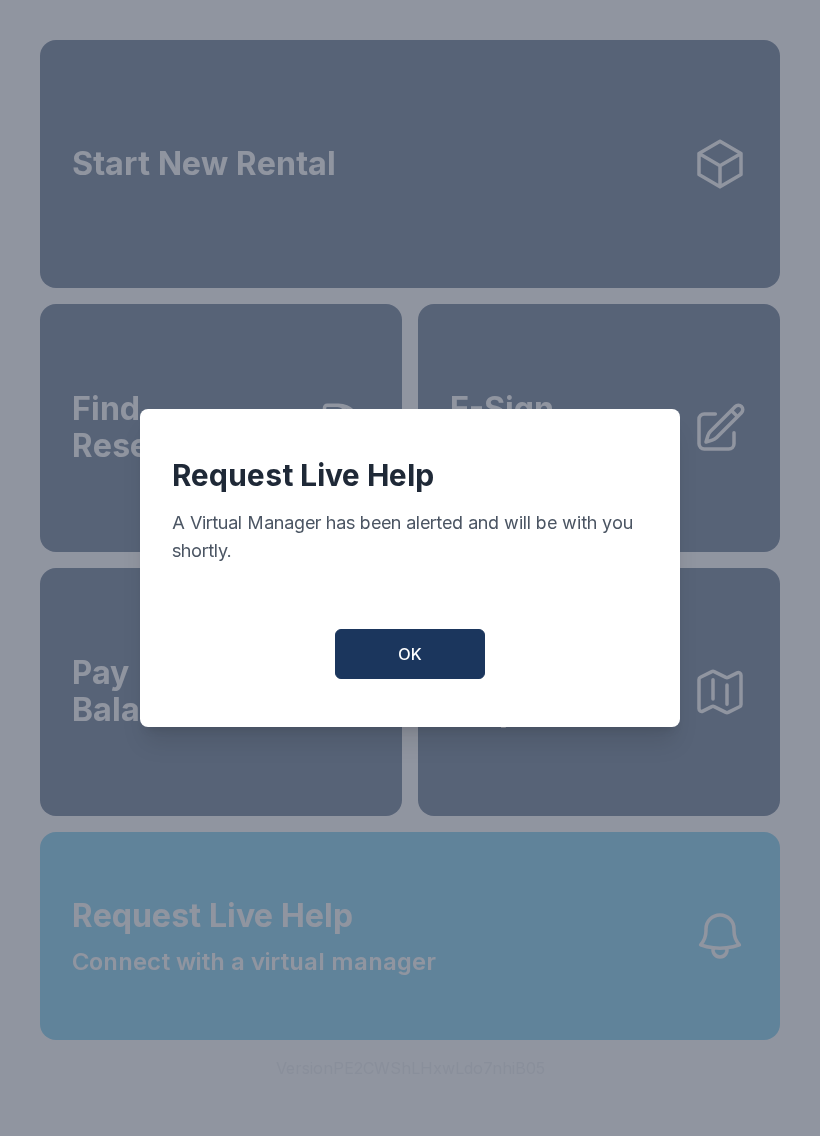 click on "OK" at bounding box center [410, 654] 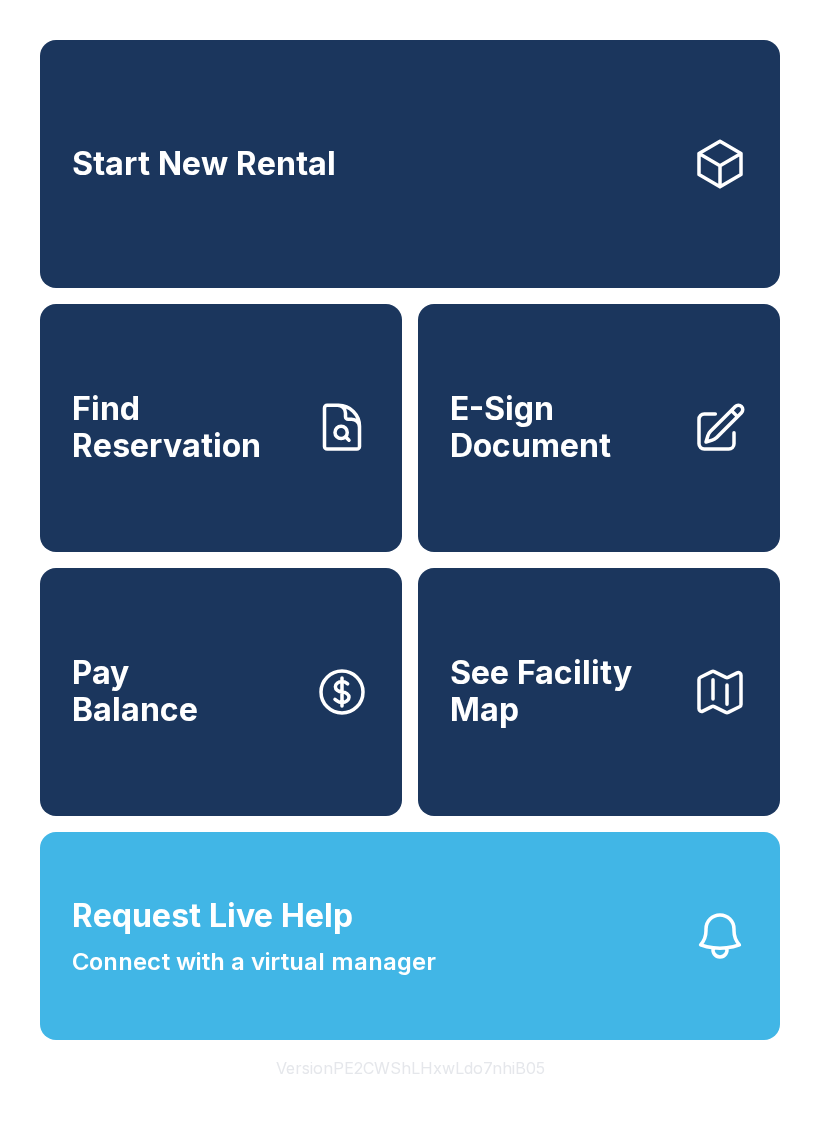 click on "Request Live Help Connect with a virtual manager" at bounding box center (254, 936) 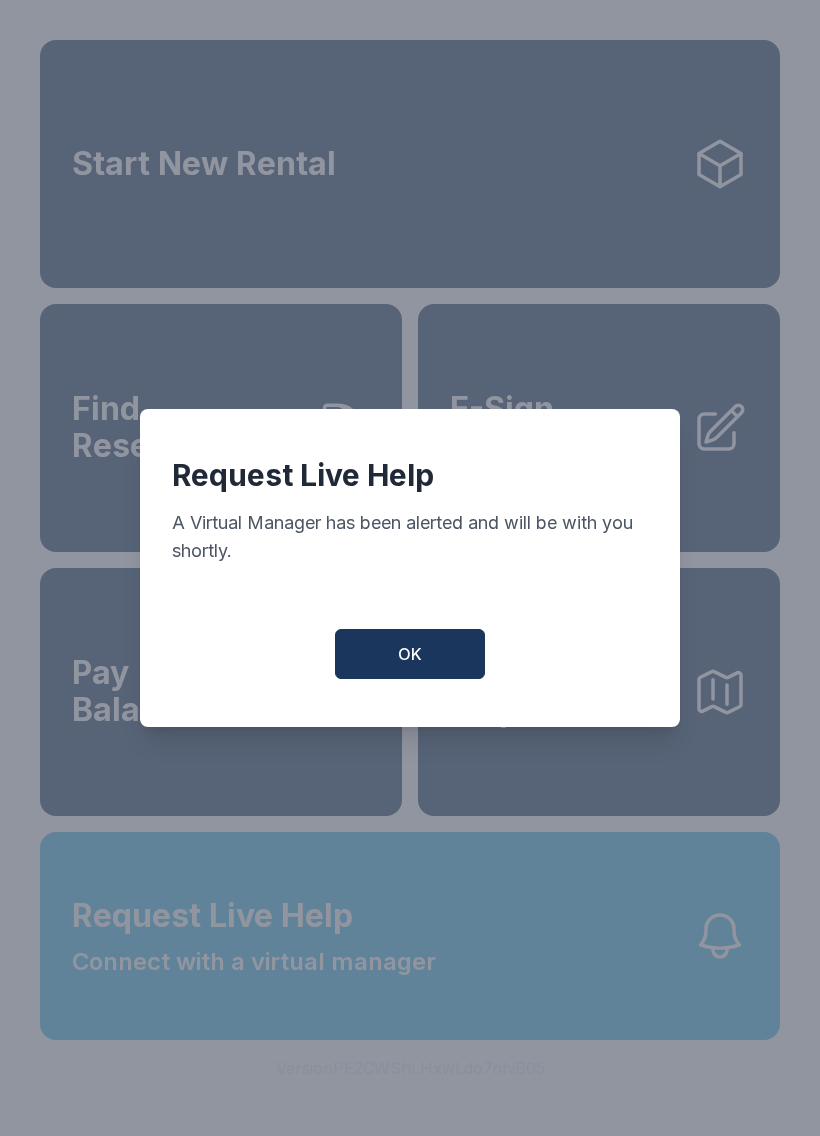click on "OK" at bounding box center (410, 654) 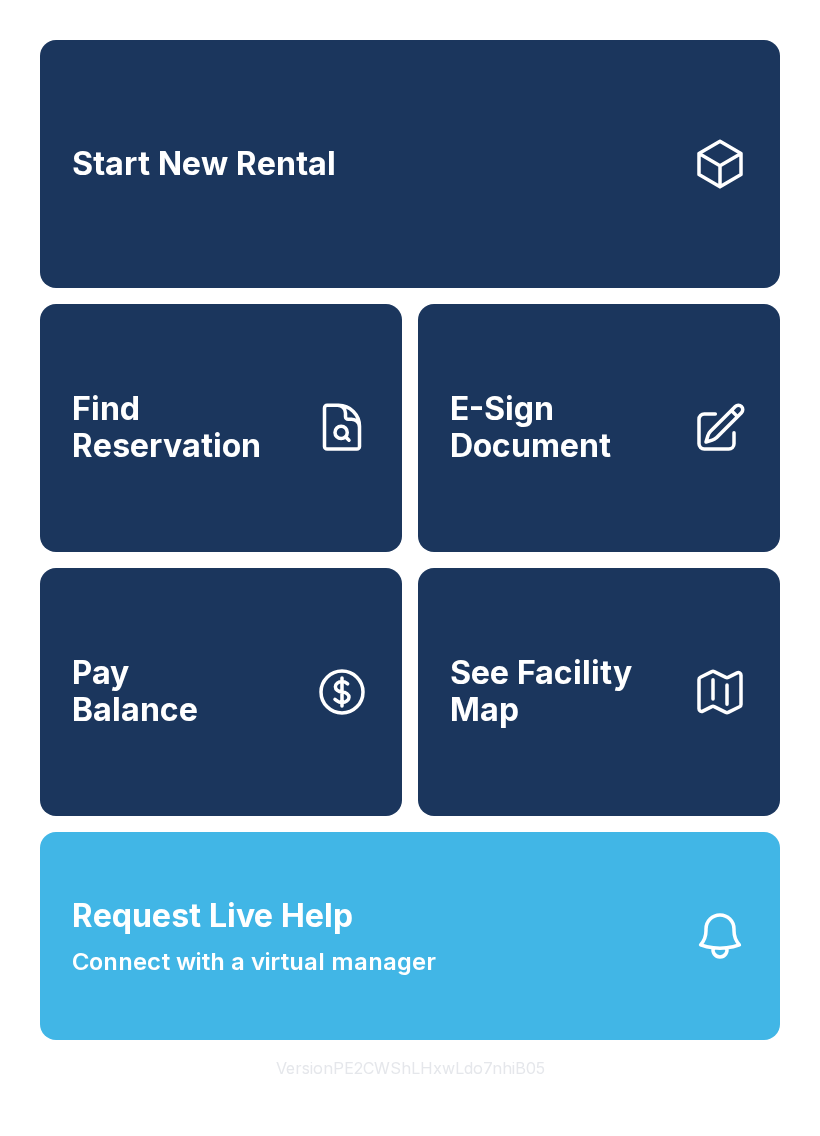 click on "Request Live Help" at bounding box center (212, 916) 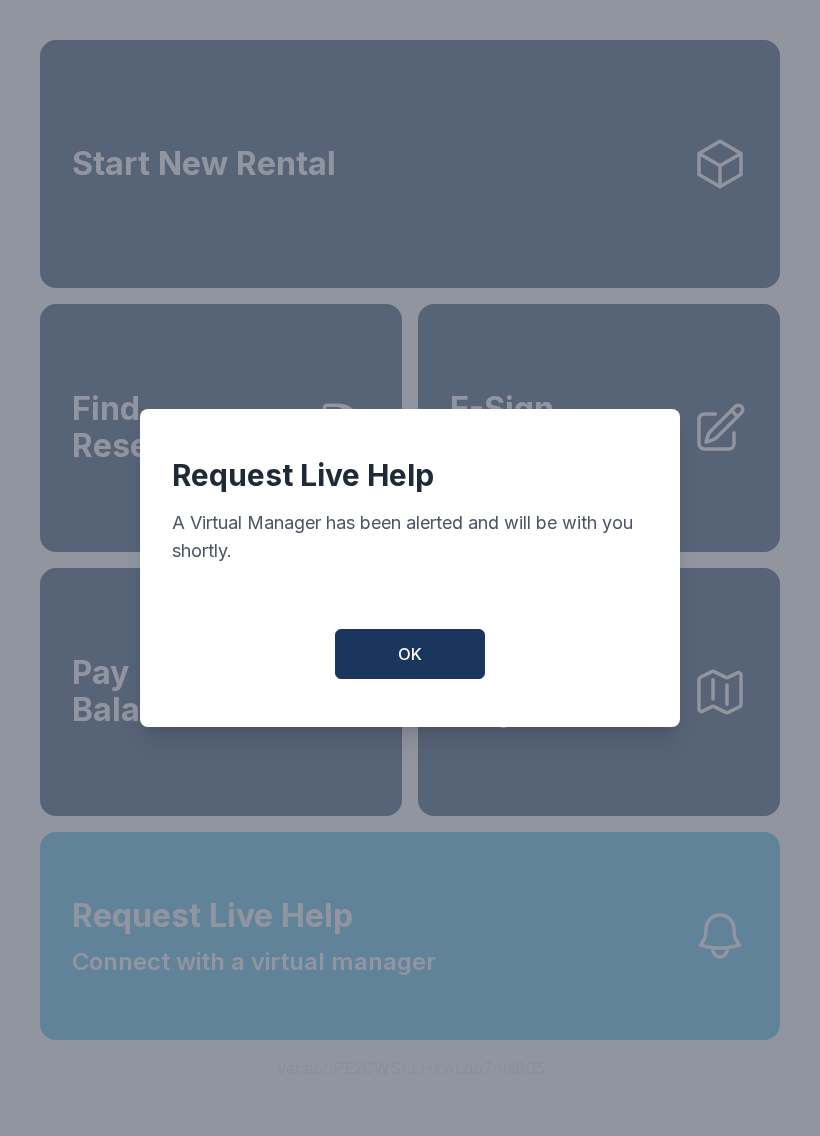 click on "OK" at bounding box center [410, 654] 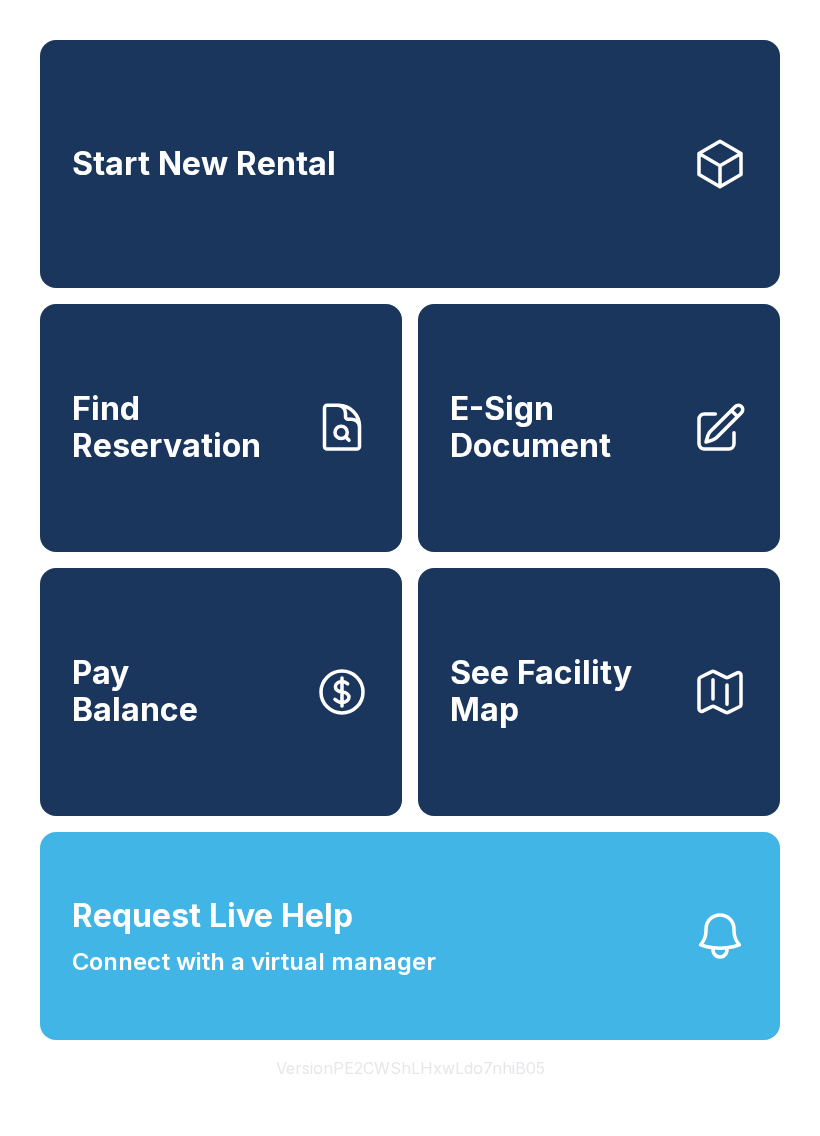 click on "Request Live Help Connect with a virtual manager" at bounding box center (410, 936) 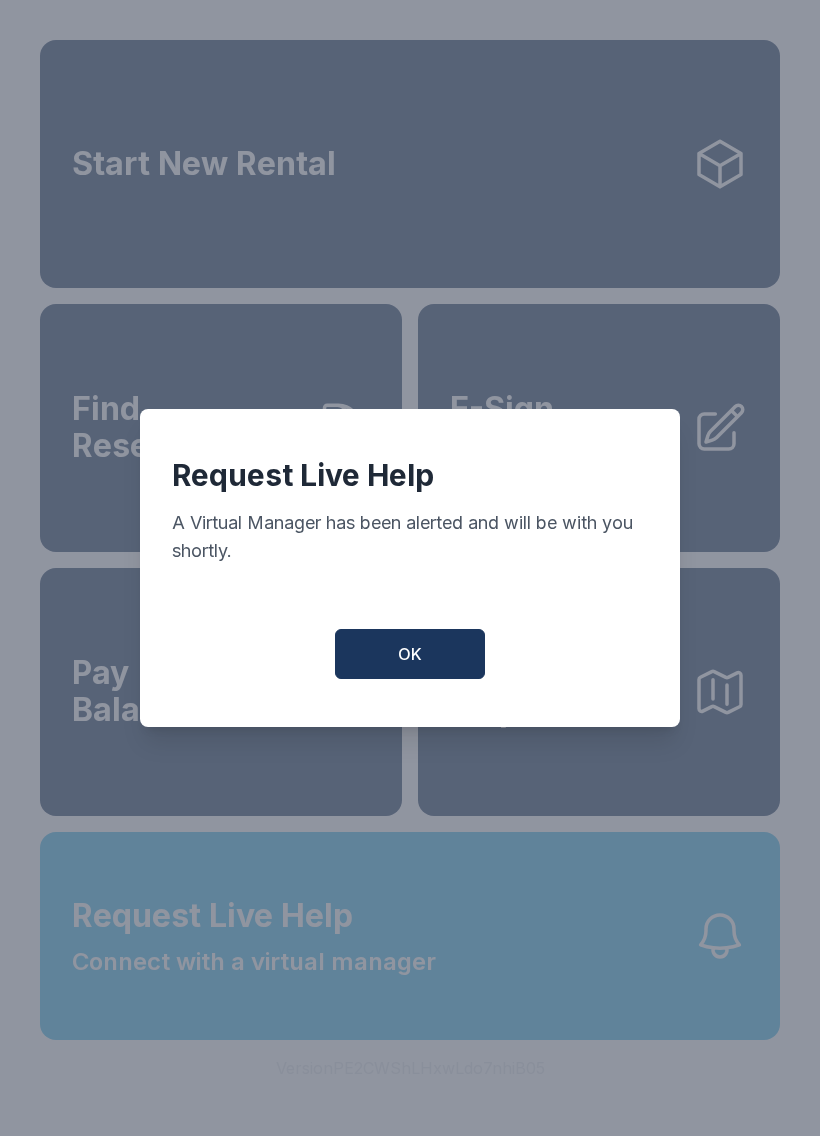 click on "OK" at bounding box center (410, 654) 